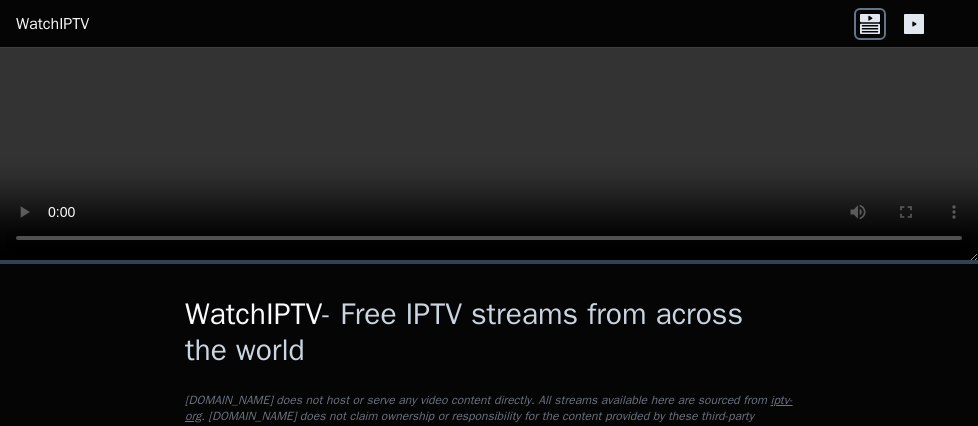 scroll, scrollTop: 0, scrollLeft: 0, axis: both 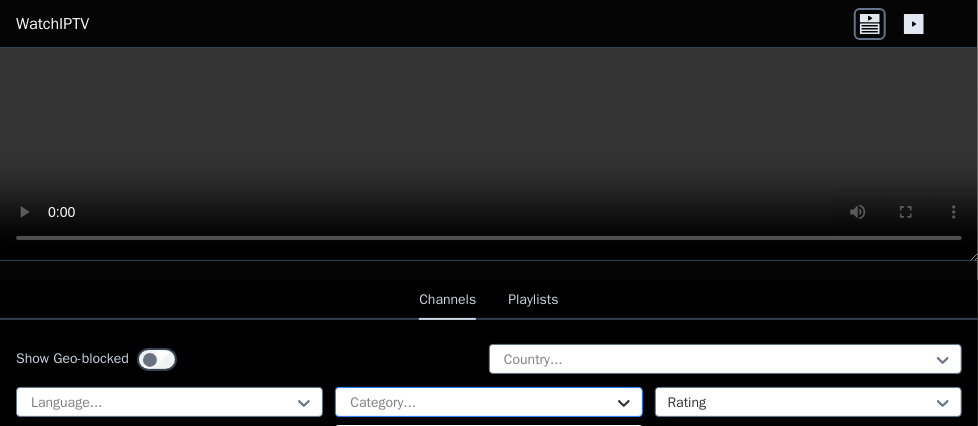 click 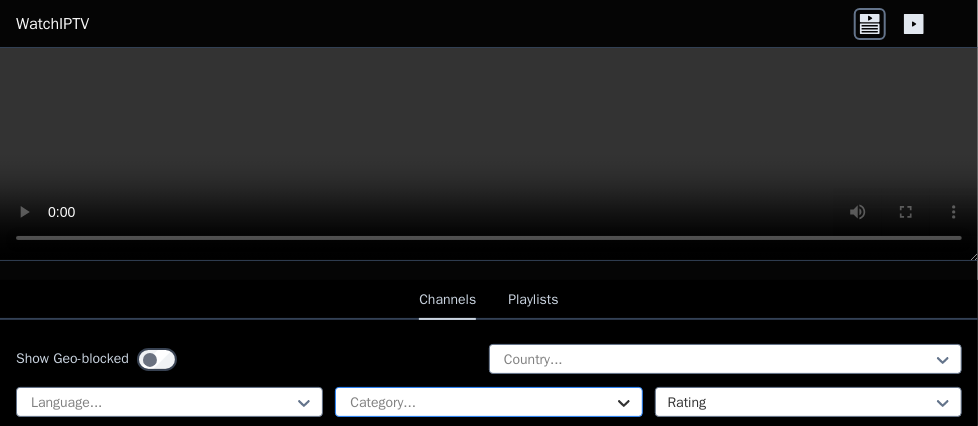 click 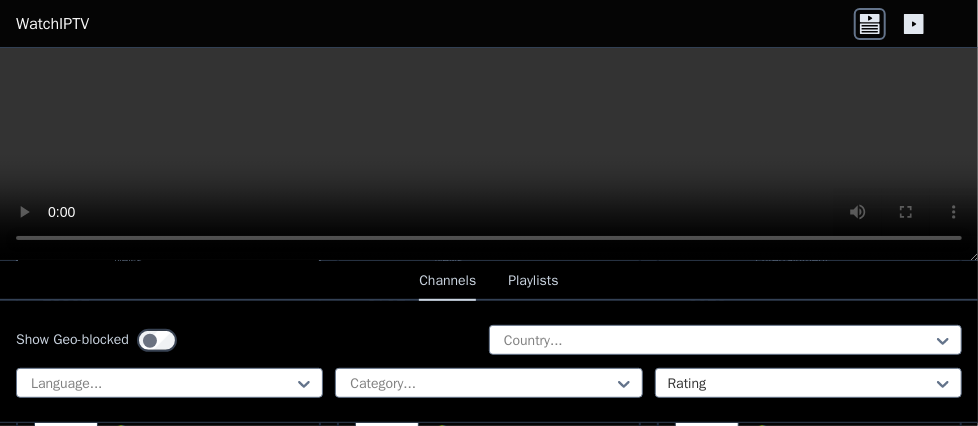 scroll, scrollTop: 600, scrollLeft: 0, axis: vertical 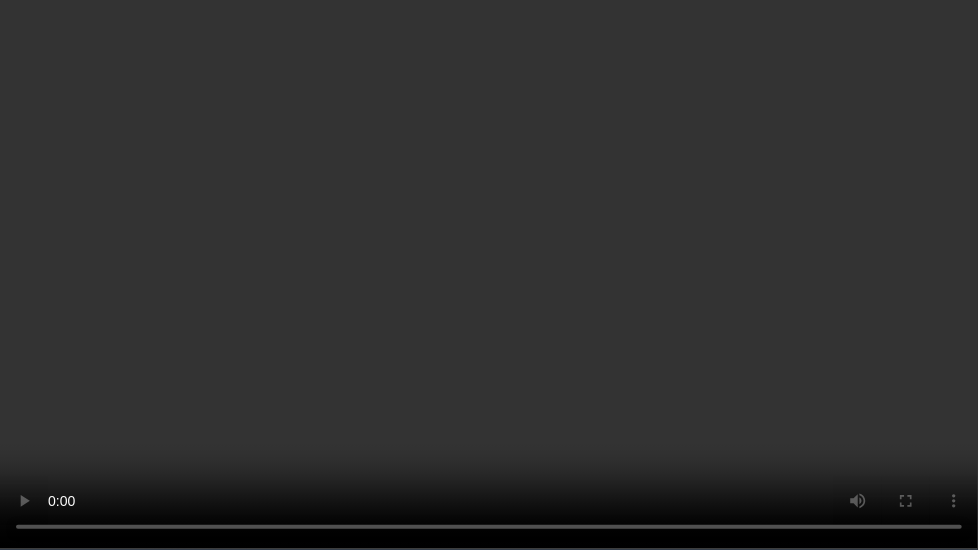 click at bounding box center (489, 275) 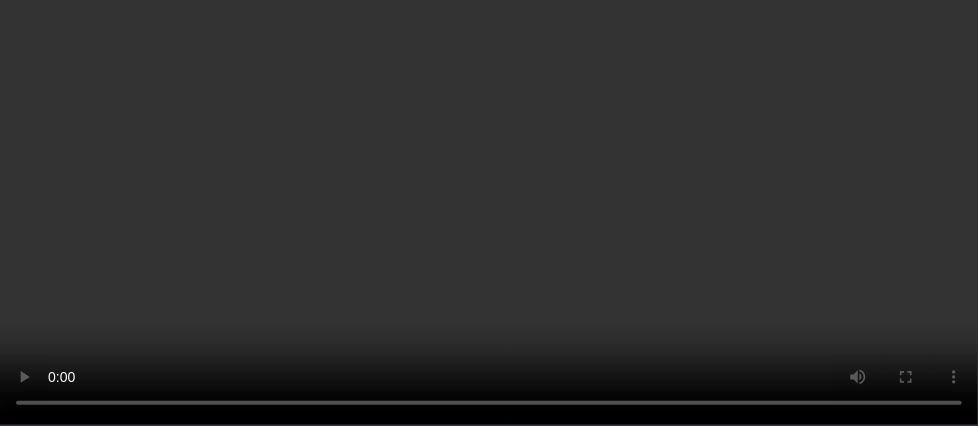 scroll, scrollTop: 200, scrollLeft: 0, axis: vertical 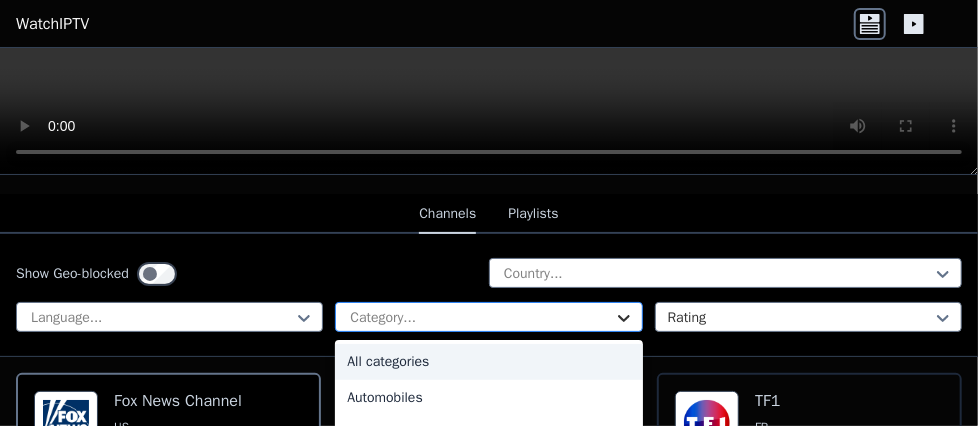 click 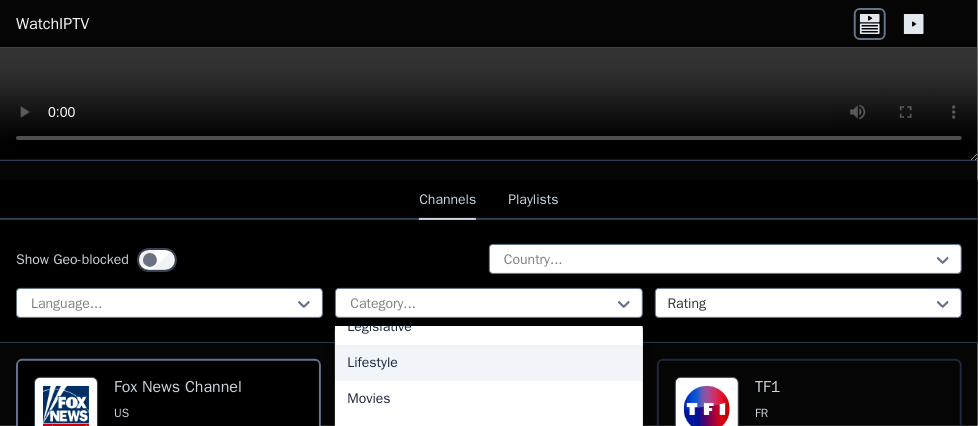 scroll, scrollTop: 500, scrollLeft: 0, axis: vertical 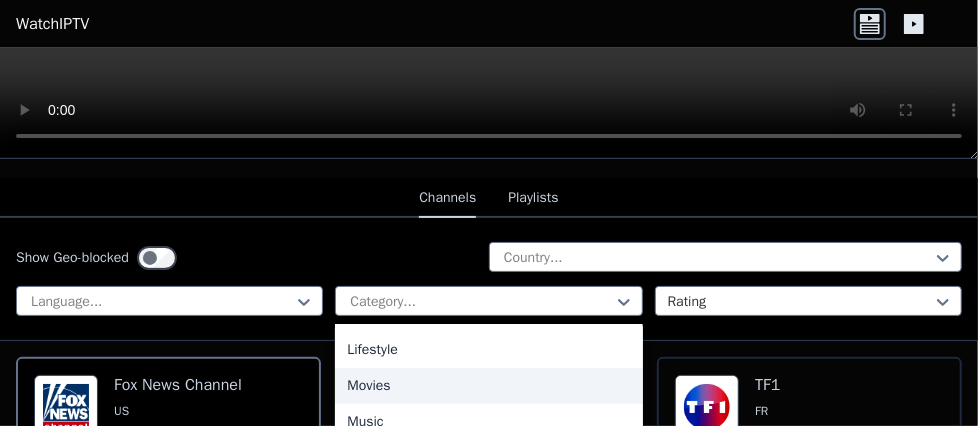 click on "Movies" at bounding box center [488, 386] 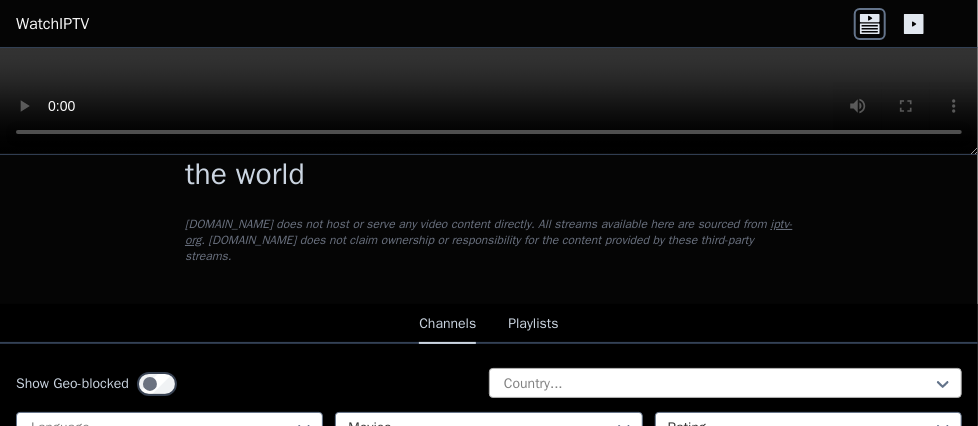 scroll, scrollTop: 100, scrollLeft: 0, axis: vertical 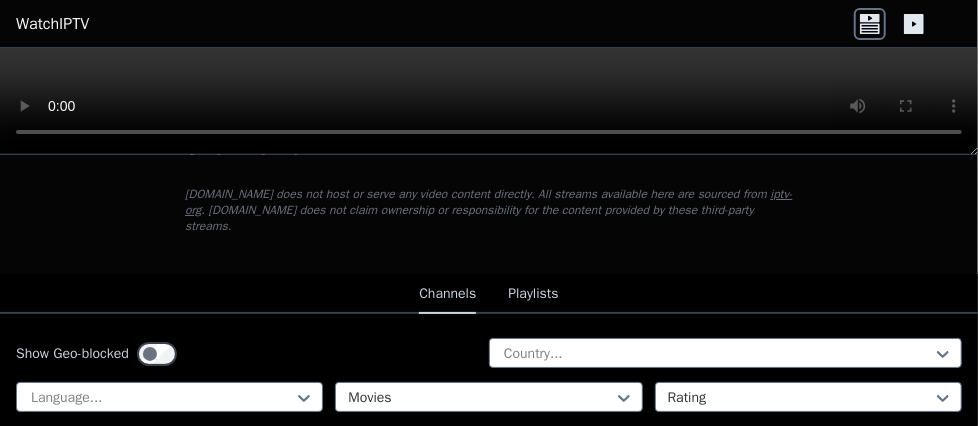 click on "Playlists" at bounding box center (533, 295) 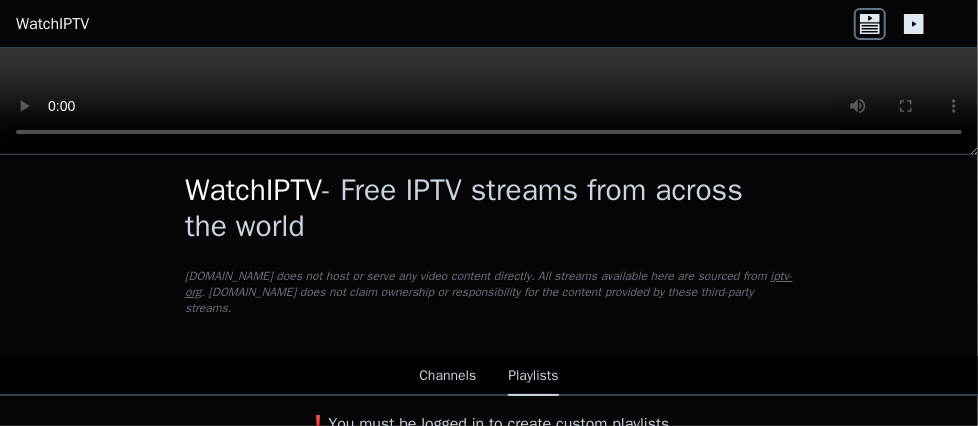 click on "Channels" at bounding box center (447, 377) 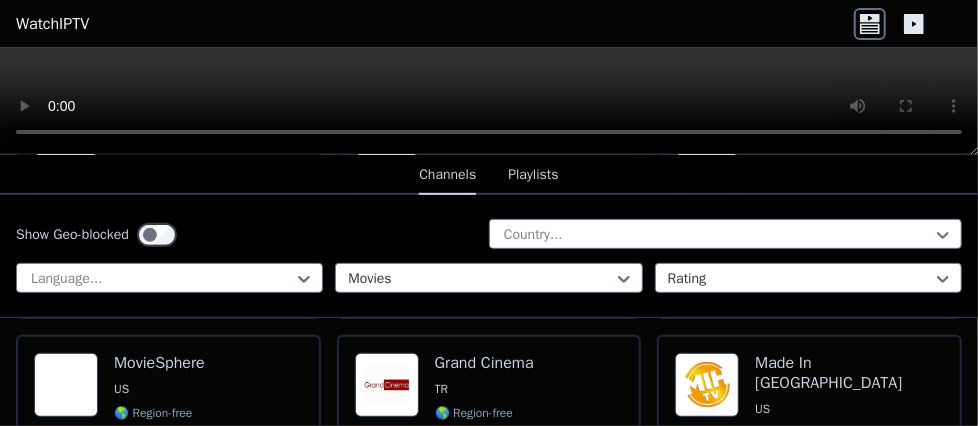 scroll, scrollTop: 318, scrollLeft: 0, axis: vertical 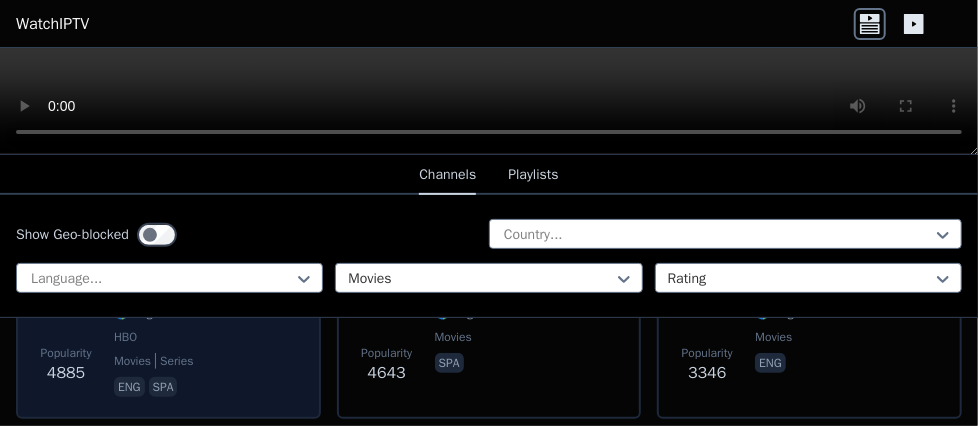 click on "eng" at bounding box center [129, 387] 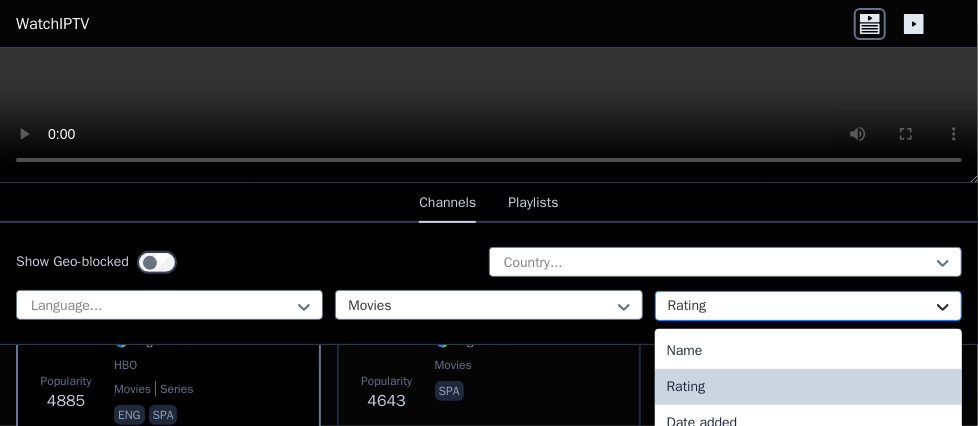 click 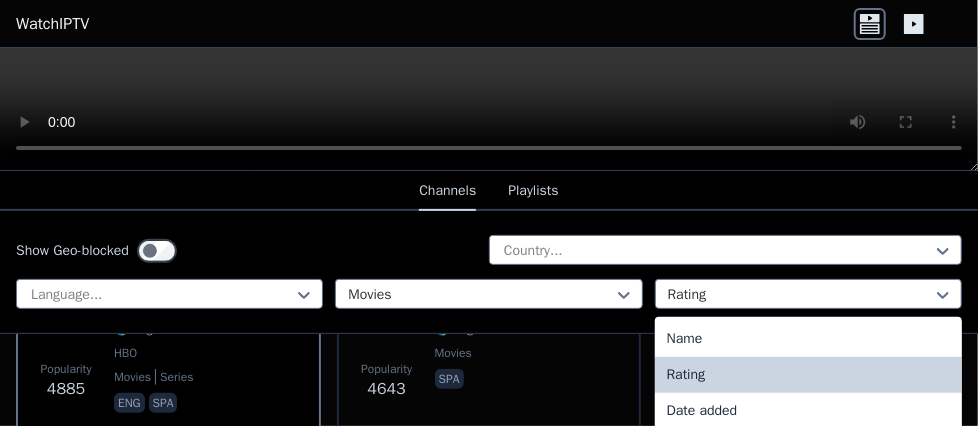 click on "Rating" at bounding box center [808, 375] 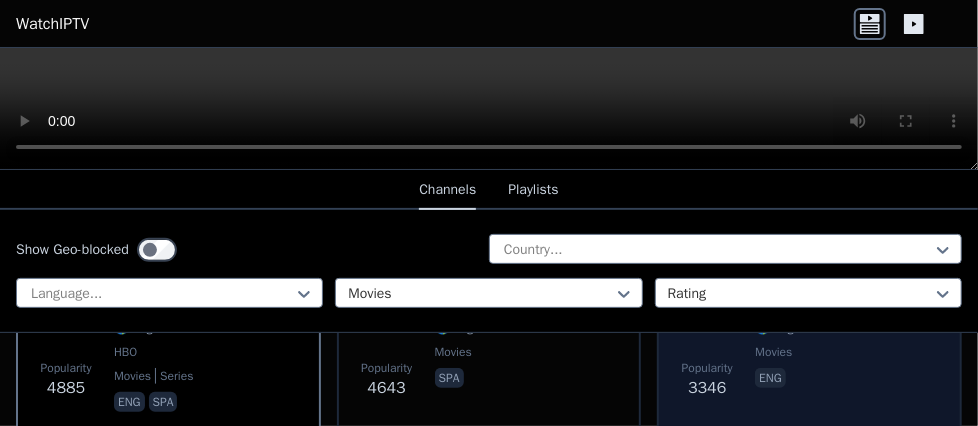 scroll, scrollTop: 0, scrollLeft: 0, axis: both 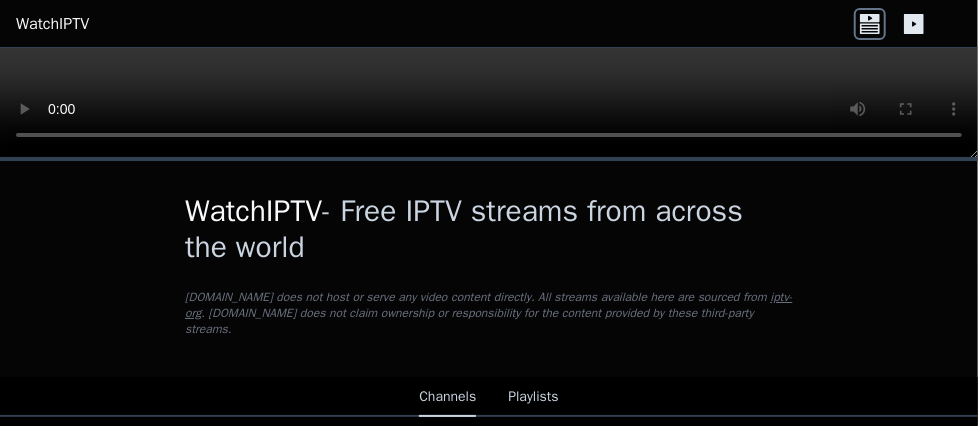 drag, startPoint x: 909, startPoint y: 110, endPoint x: 939, endPoint y: 69, distance: 50.803543 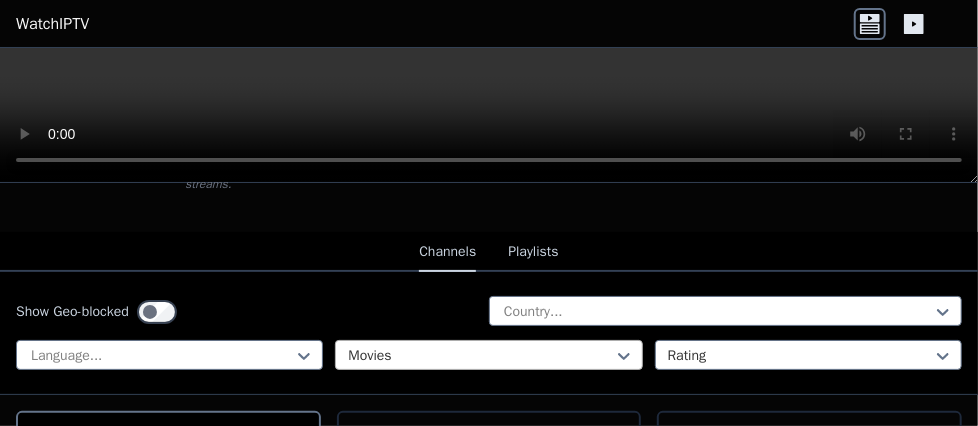 scroll, scrollTop: 200, scrollLeft: 0, axis: vertical 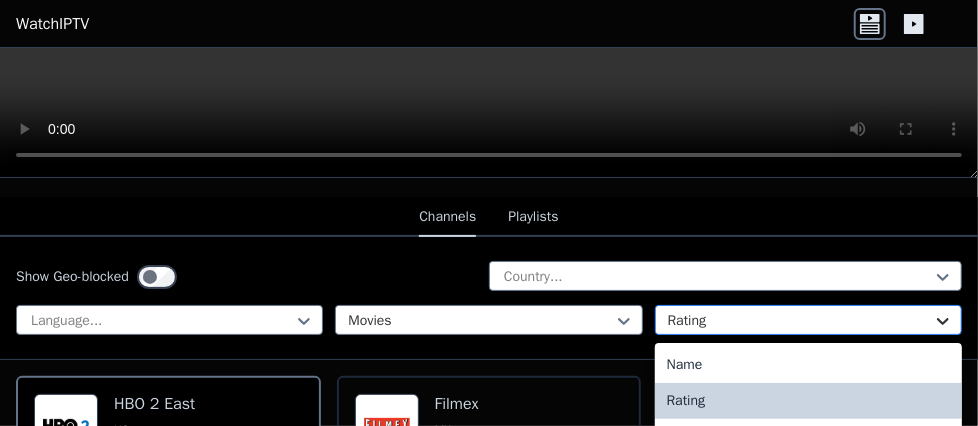 click 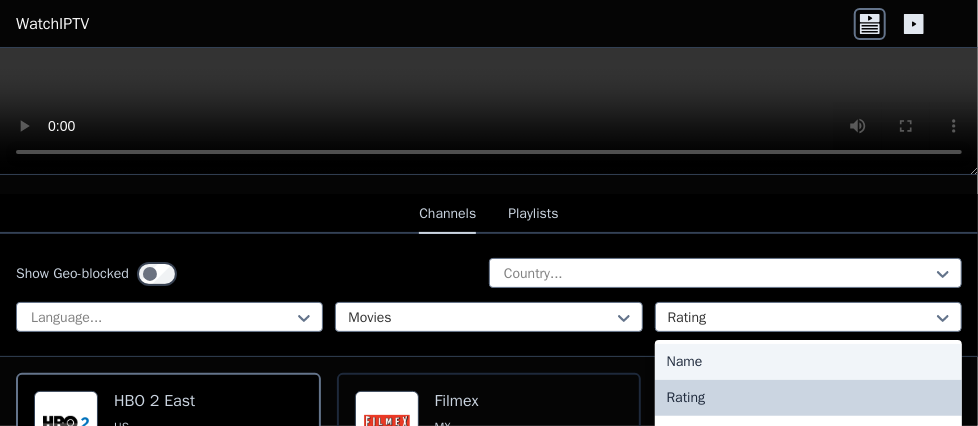 click on "Name" at bounding box center (808, 362) 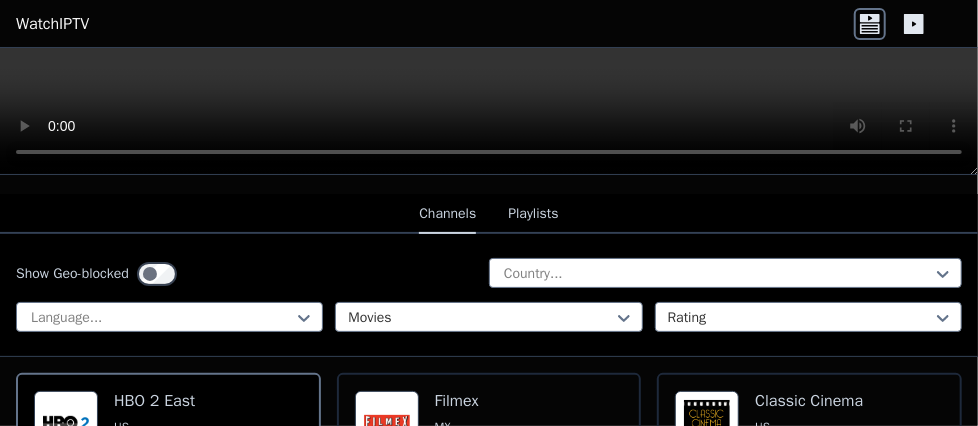 scroll, scrollTop: 0, scrollLeft: 0, axis: both 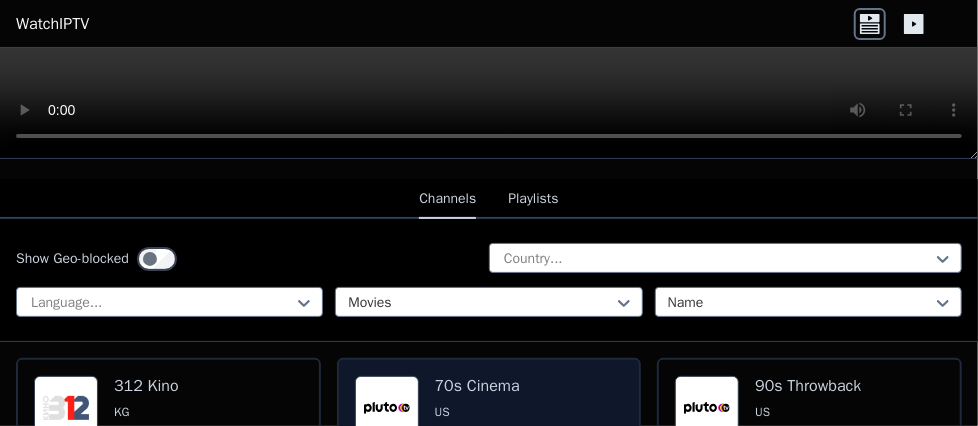 click on "70s Cinema US 🌎 Region-free Pluto TV movies eng" at bounding box center [477, 450] 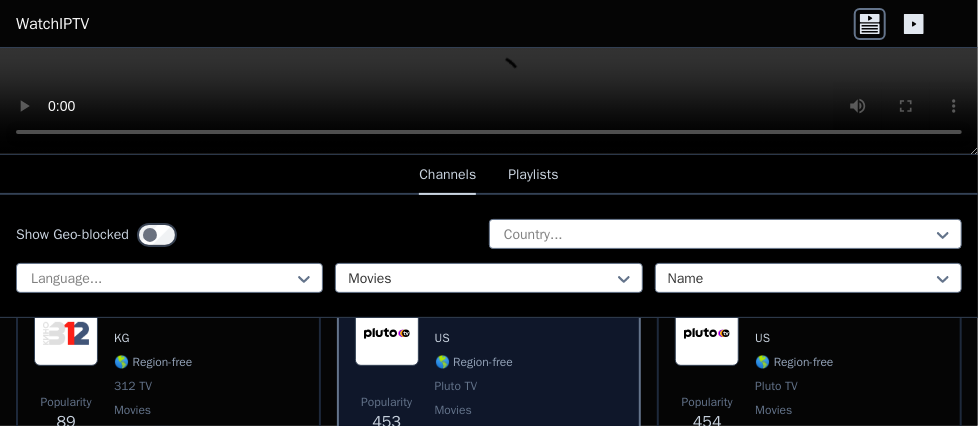 scroll, scrollTop: 299, scrollLeft: 0, axis: vertical 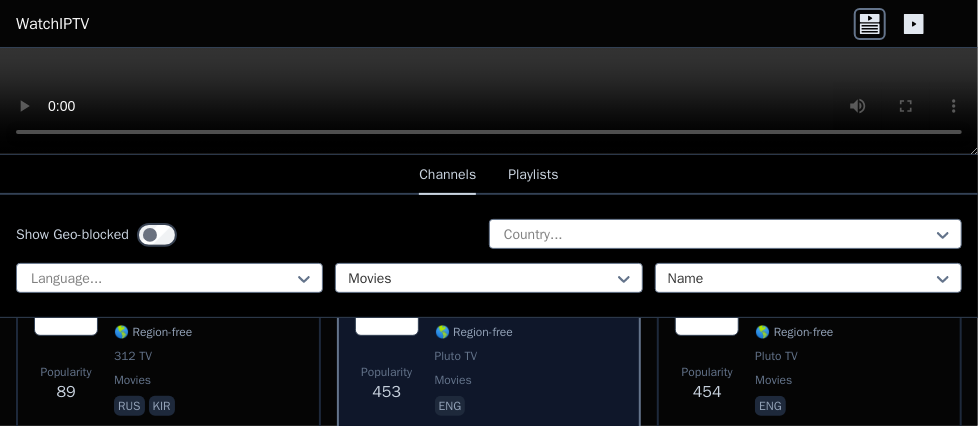 click on "453" at bounding box center [386, 392] 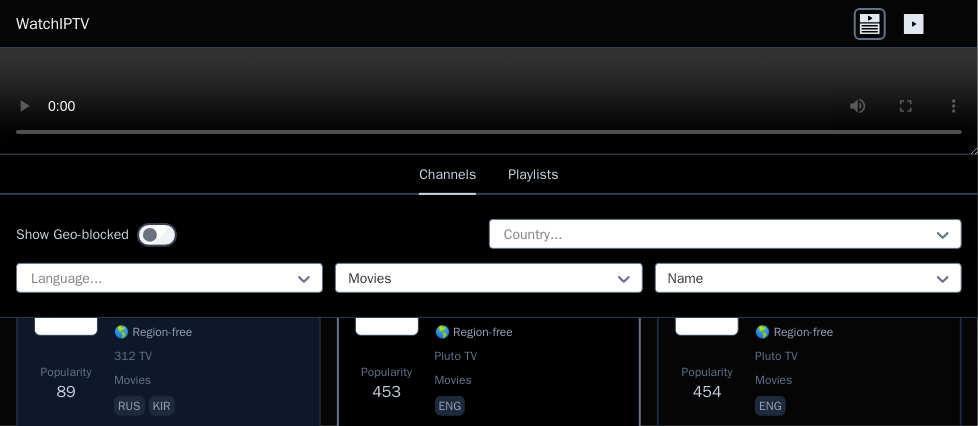 click on "89" at bounding box center (65, 392) 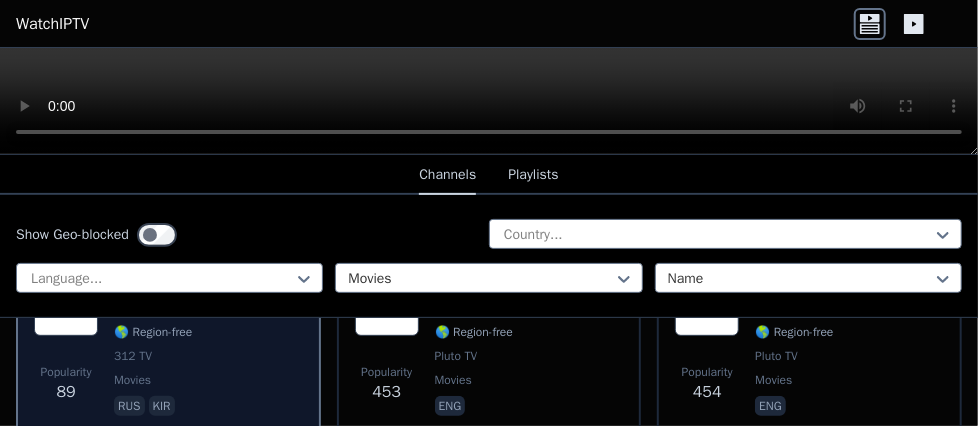 click on "89" at bounding box center [65, 392] 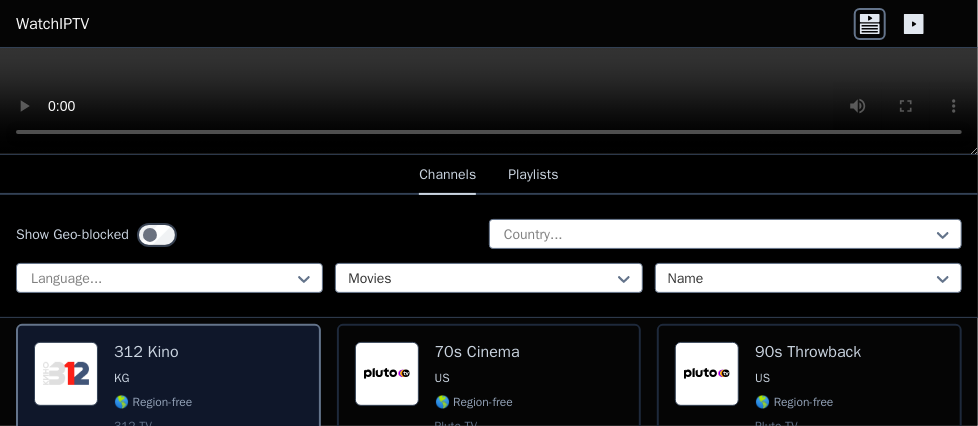 scroll, scrollTop: 199, scrollLeft: 0, axis: vertical 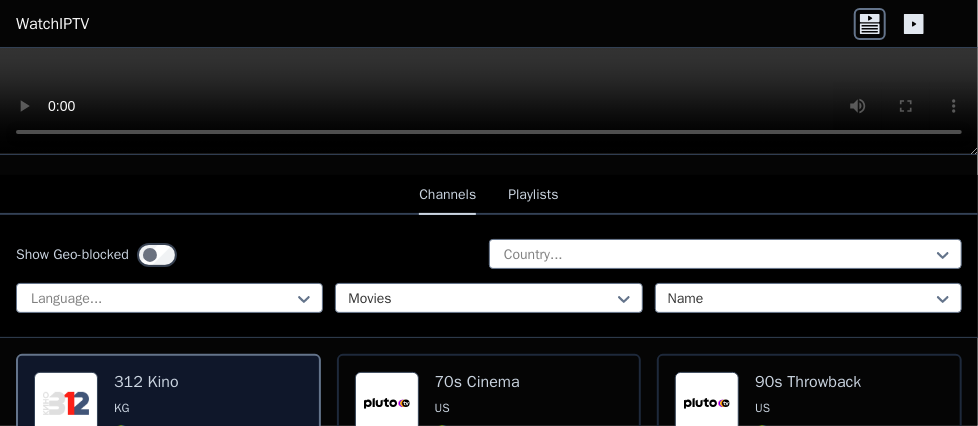 click on "312 Kino" at bounding box center [153, 382] 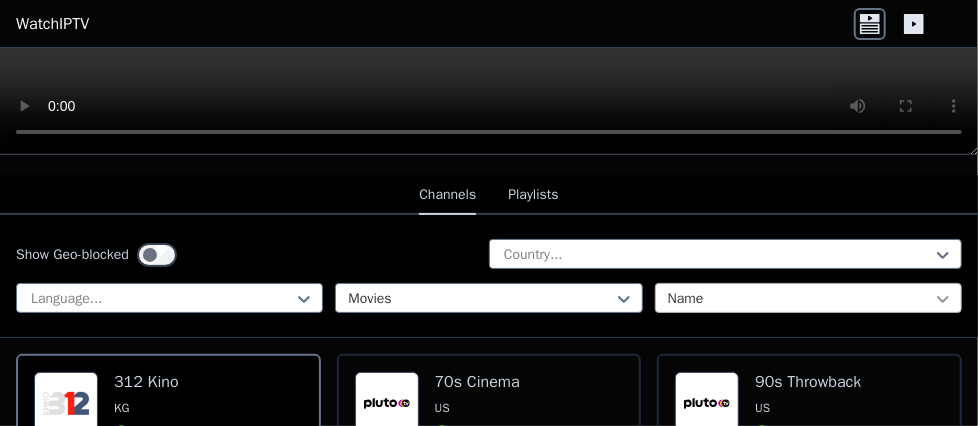 click 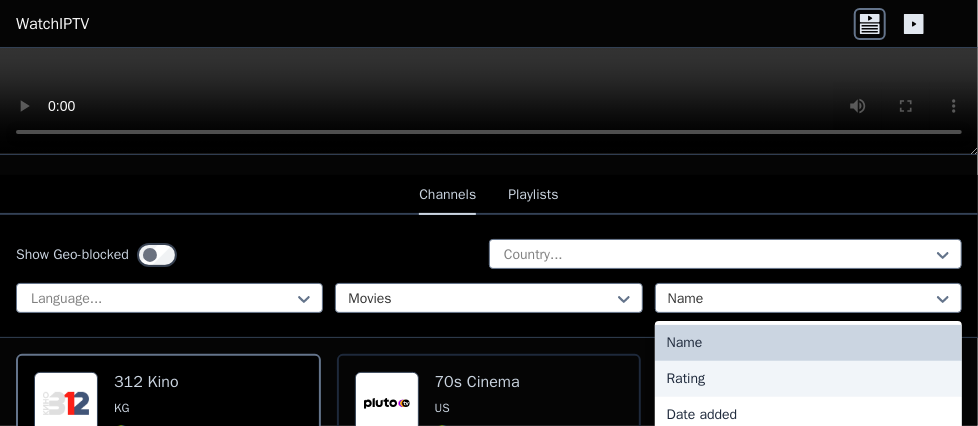 click on "Rating" at bounding box center [808, 379] 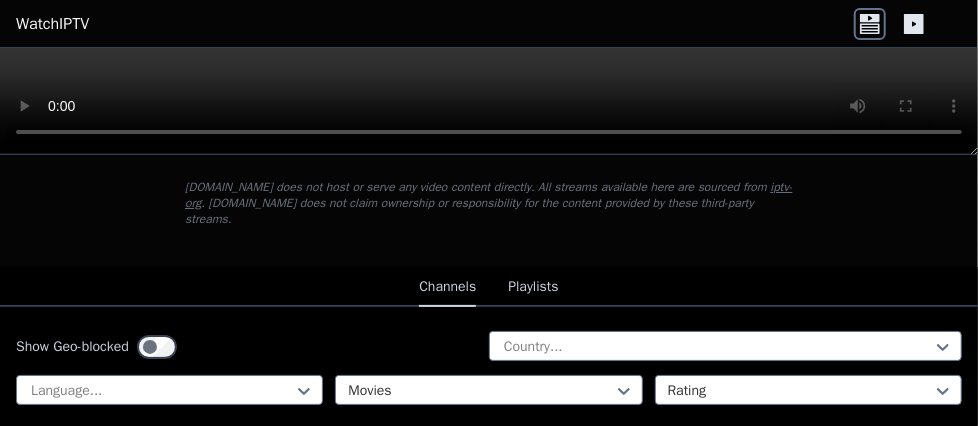 scroll, scrollTop: 200, scrollLeft: 0, axis: vertical 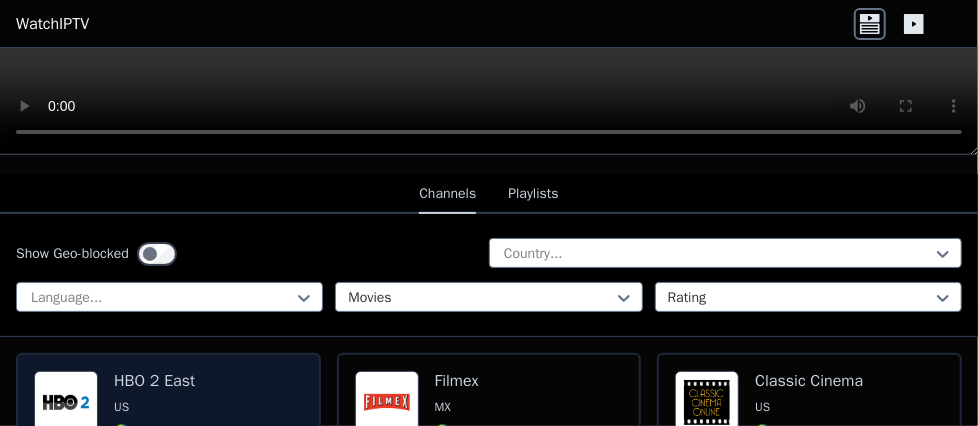 click on "HBO 2 East US 🌎 Region-free HBO movies series eng spa" at bounding box center [154, 445] 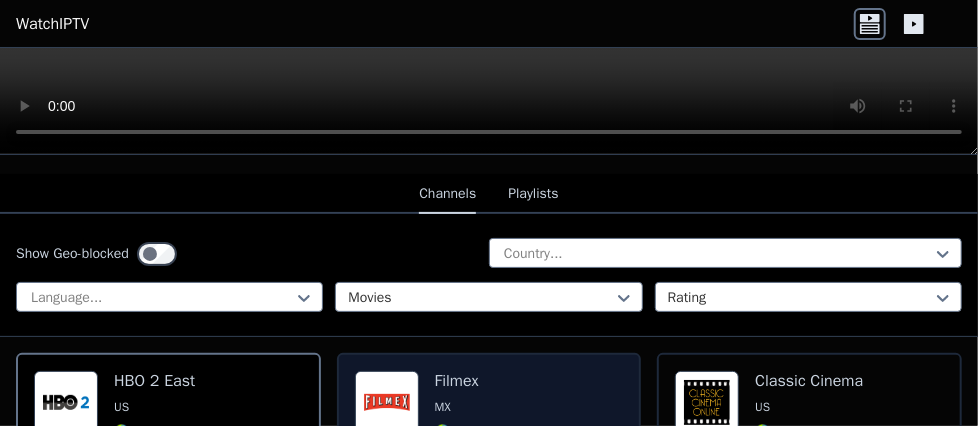 click on "Filmex" at bounding box center (474, 381) 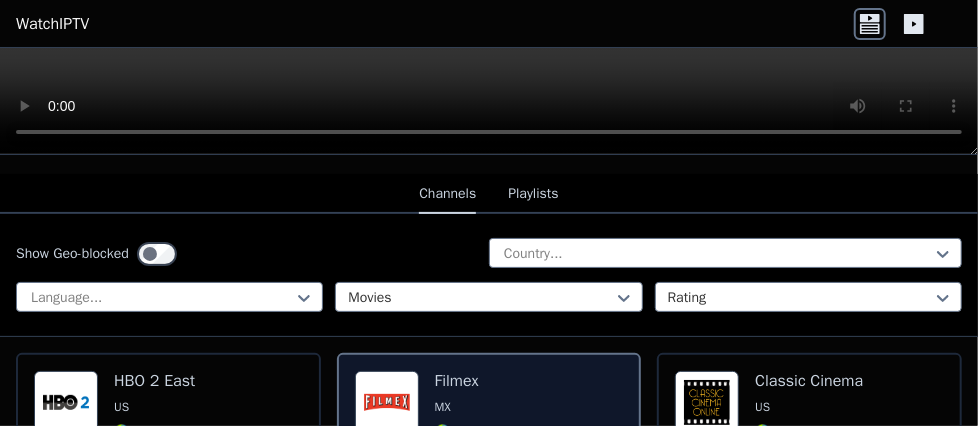 click on "Filmex" at bounding box center (474, 381) 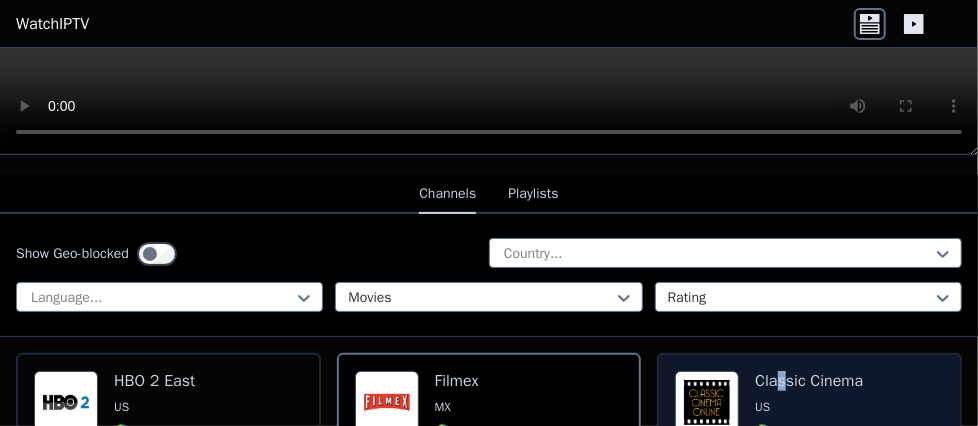 click on "Classic Cinema" at bounding box center (809, 381) 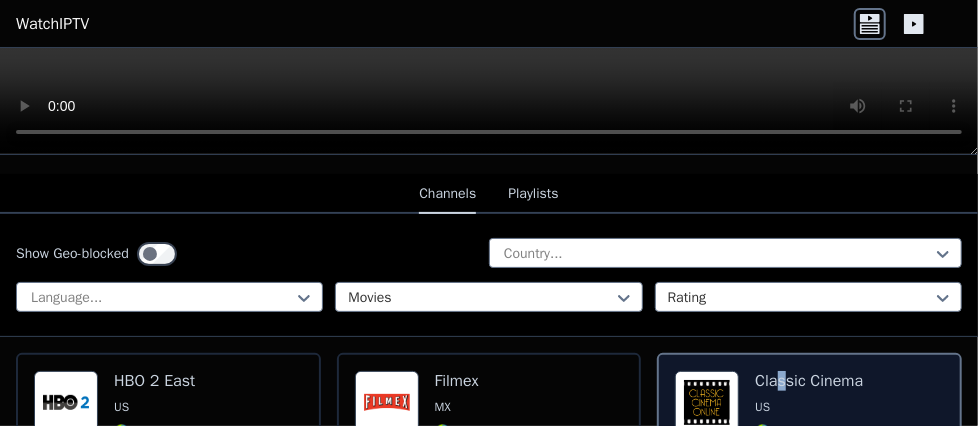 click at bounding box center [707, 403] 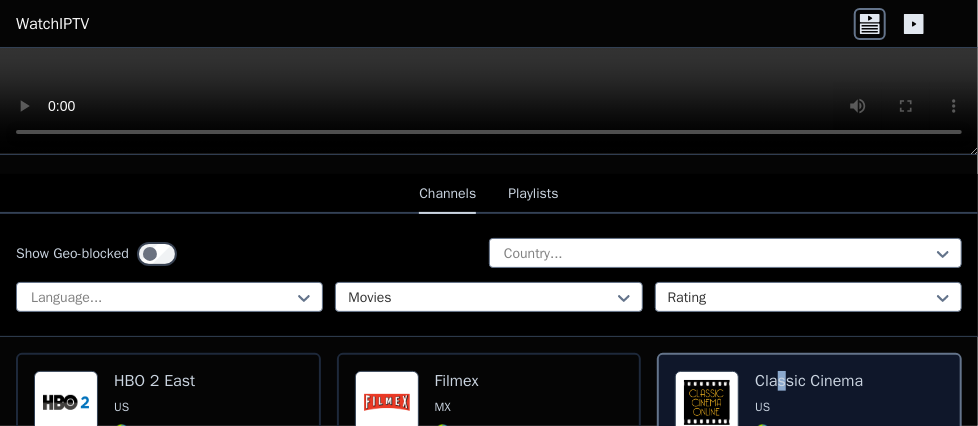 scroll, scrollTop: 400, scrollLeft: 0, axis: vertical 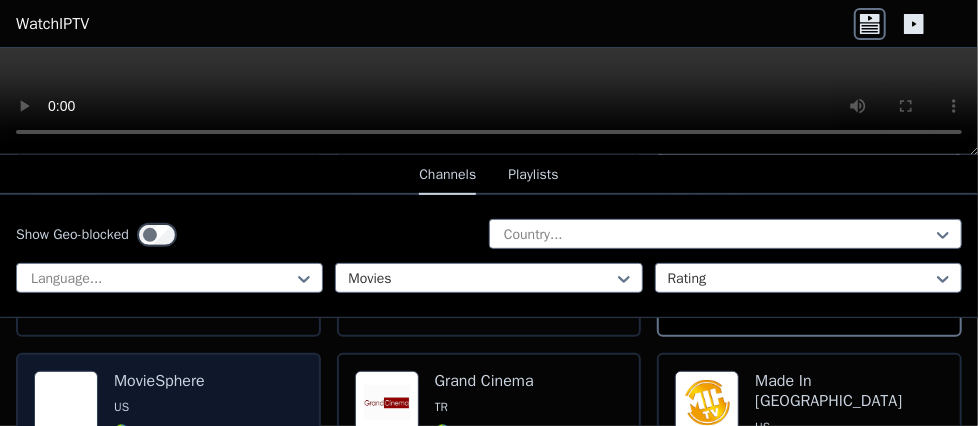 click at bounding box center (66, 403) 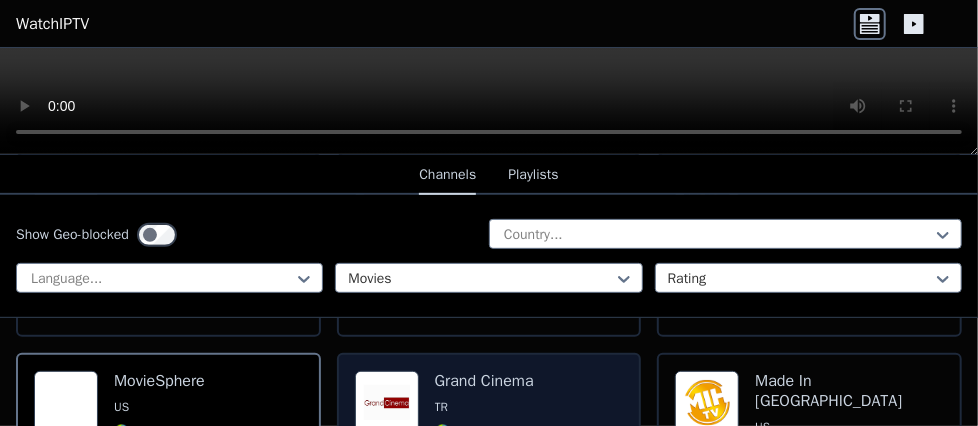 click at bounding box center (387, 403) 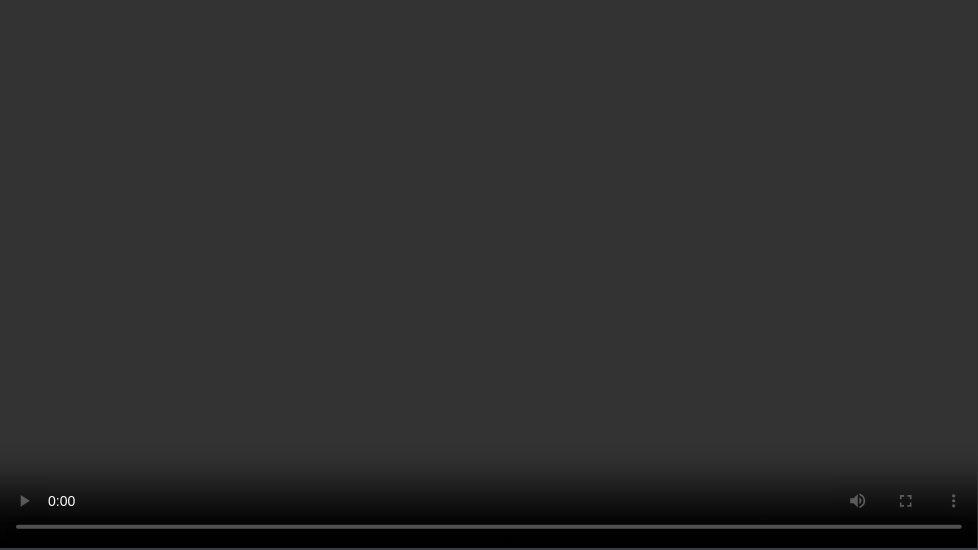 type 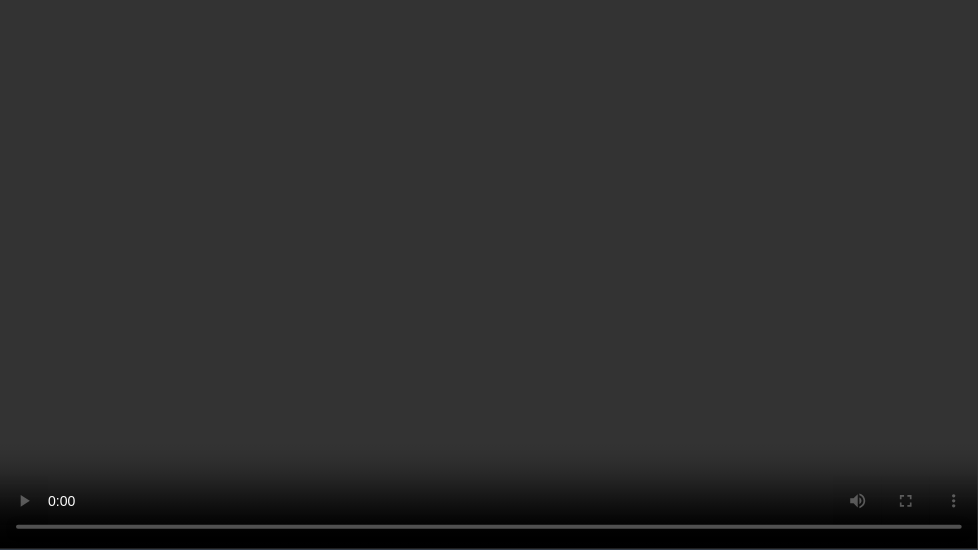 drag, startPoint x: 865, startPoint y: 423, endPoint x: 642, endPoint y: 458, distance: 225.72993 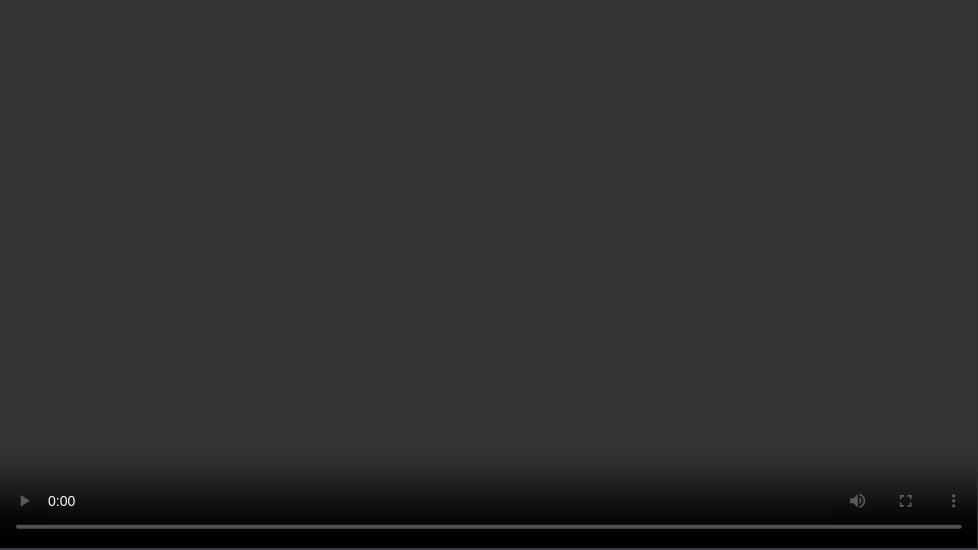 click at bounding box center [489, 275] 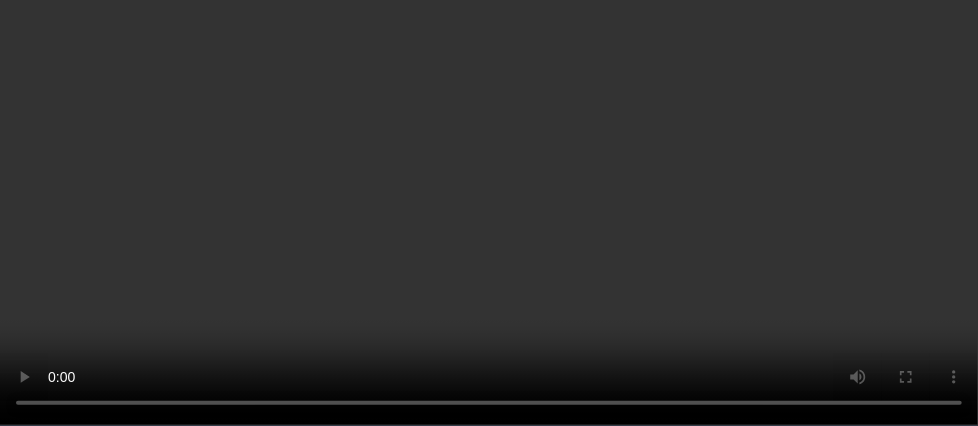 scroll, scrollTop: 400, scrollLeft: 0, axis: vertical 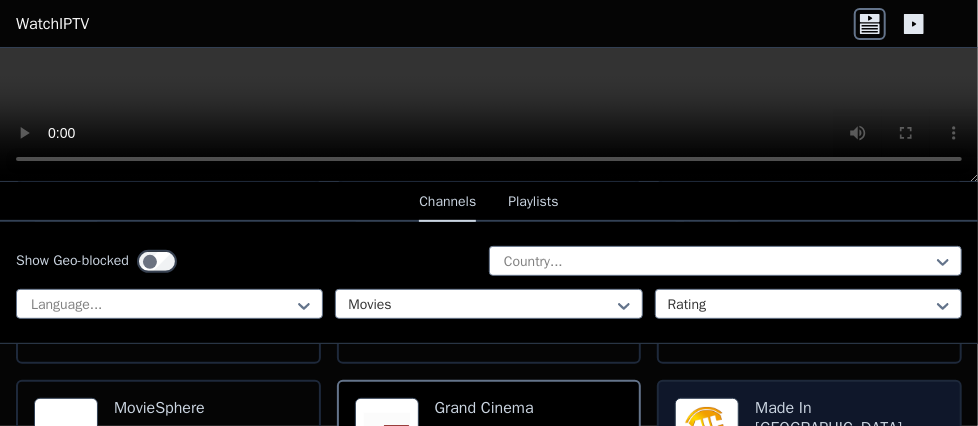 click on "Made In [GEOGRAPHIC_DATA]" at bounding box center [849, 418] 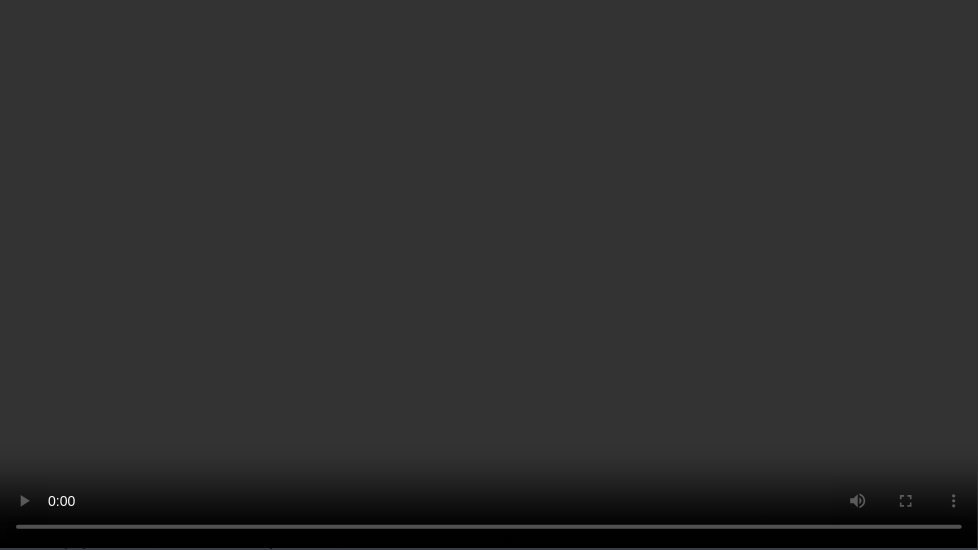 drag, startPoint x: 803, startPoint y: 387, endPoint x: 865, endPoint y: 414, distance: 67.62396 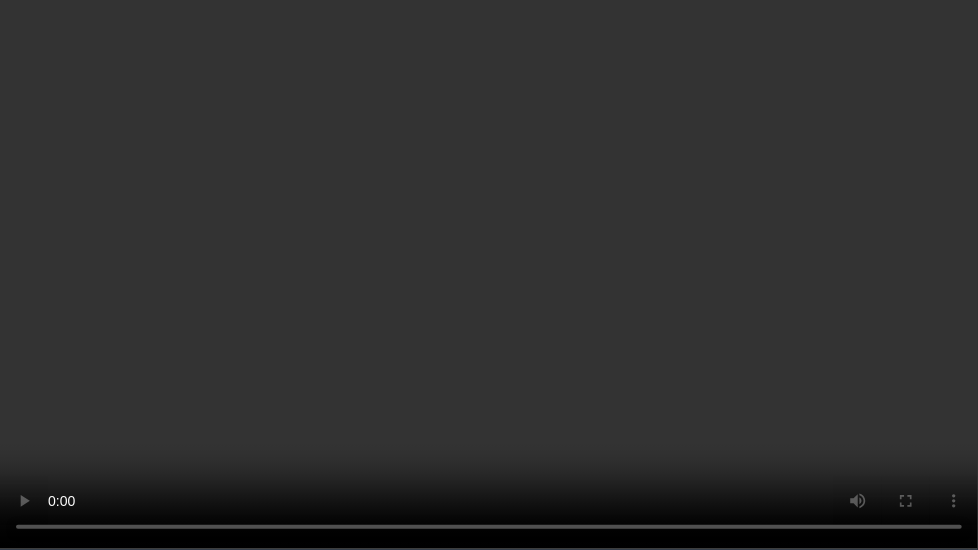 click at bounding box center (489, 275) 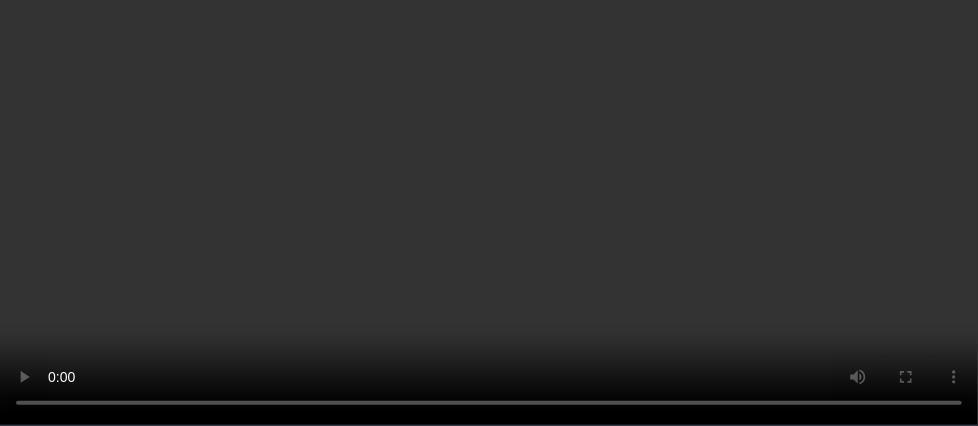 scroll, scrollTop: 600, scrollLeft: 0, axis: vertical 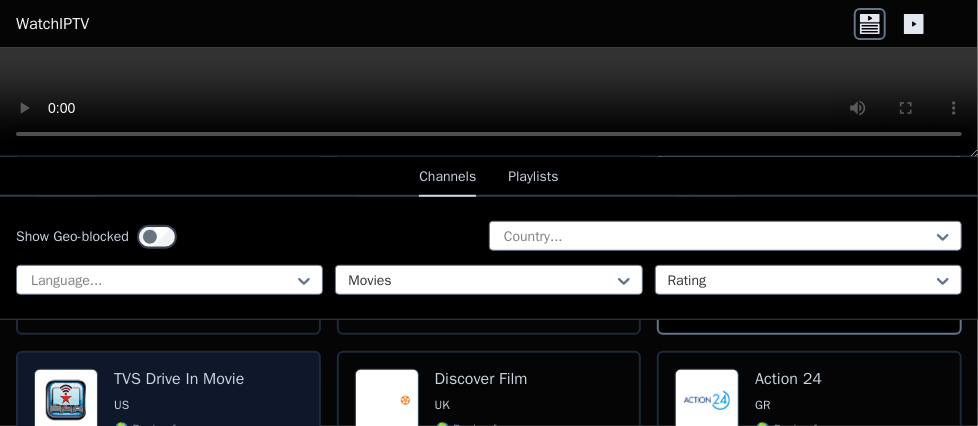 click at bounding box center (66, 401) 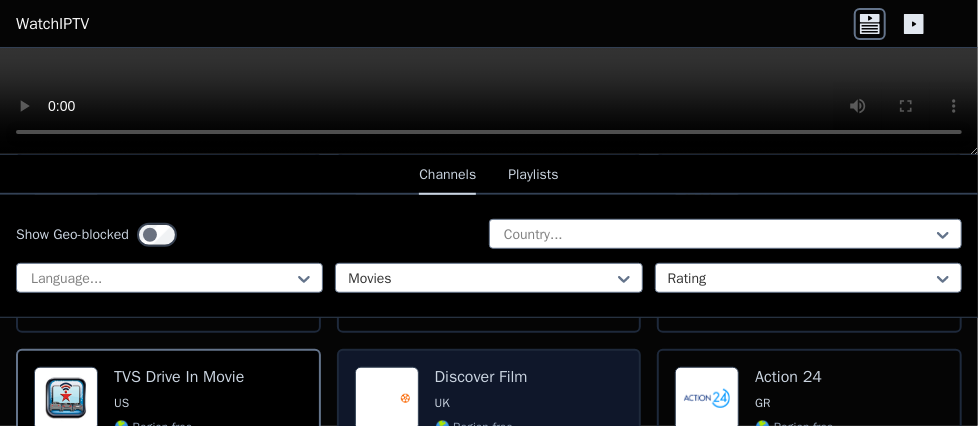 click at bounding box center (387, 399) 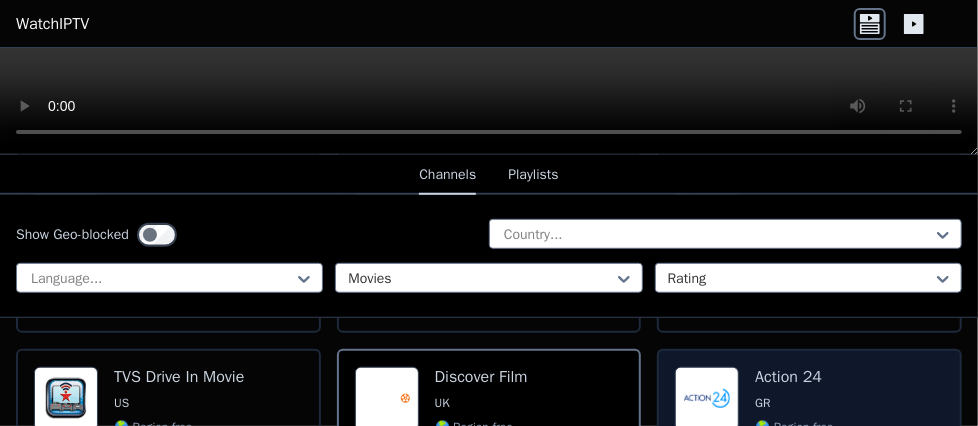click at bounding box center (707, 399) 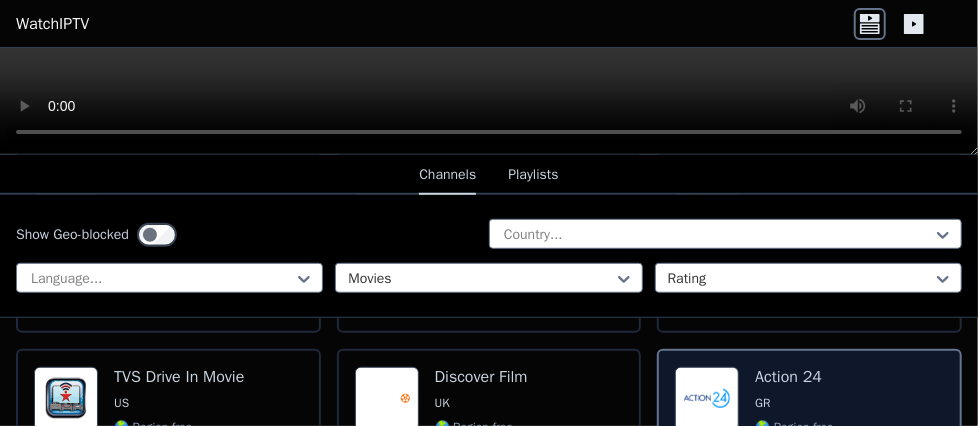 click at bounding box center (707, 399) 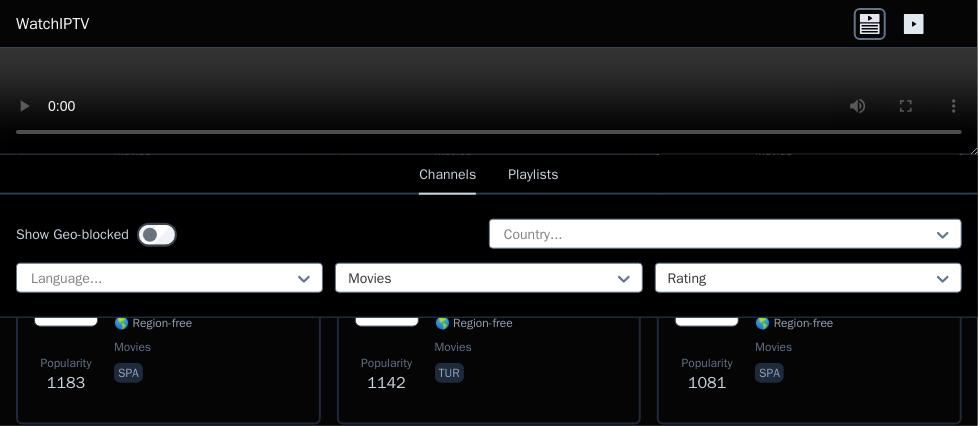 scroll, scrollTop: 800, scrollLeft: 0, axis: vertical 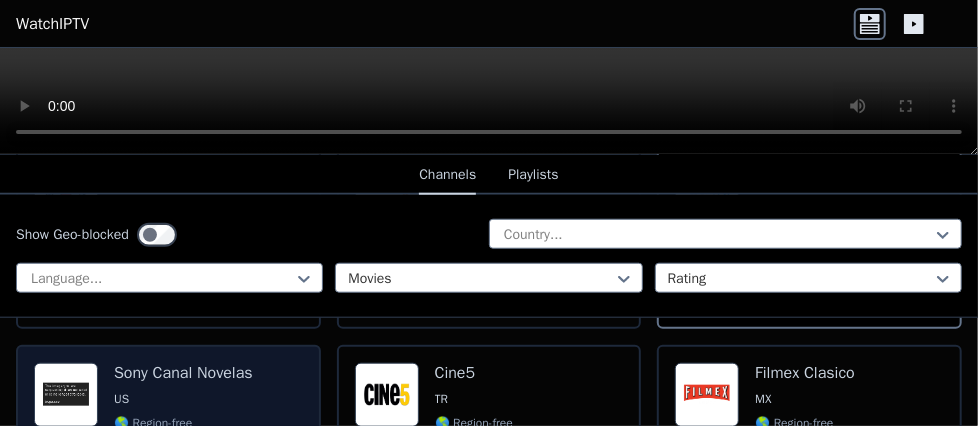 click on "Sony Canal Novelas" at bounding box center (183, 373) 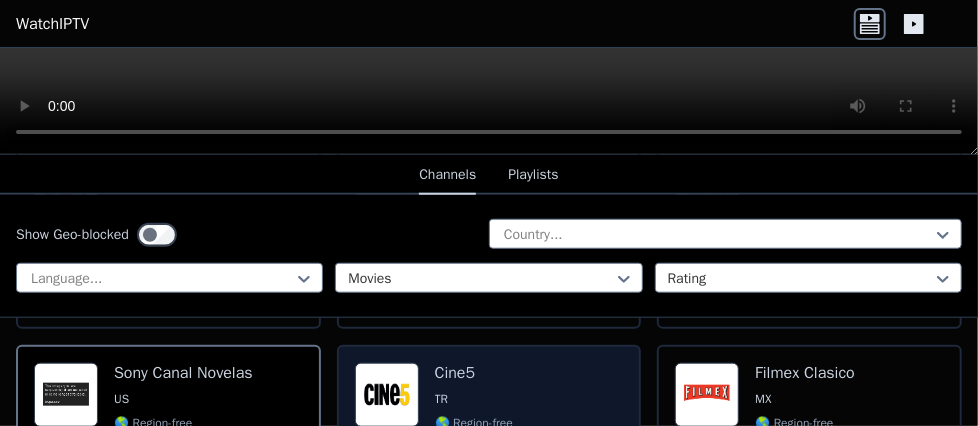 click at bounding box center [387, 395] 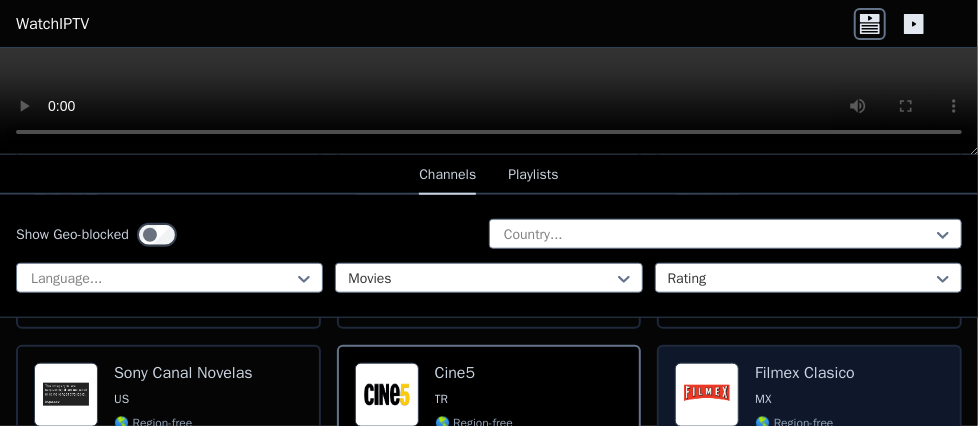 click at bounding box center [707, 395] 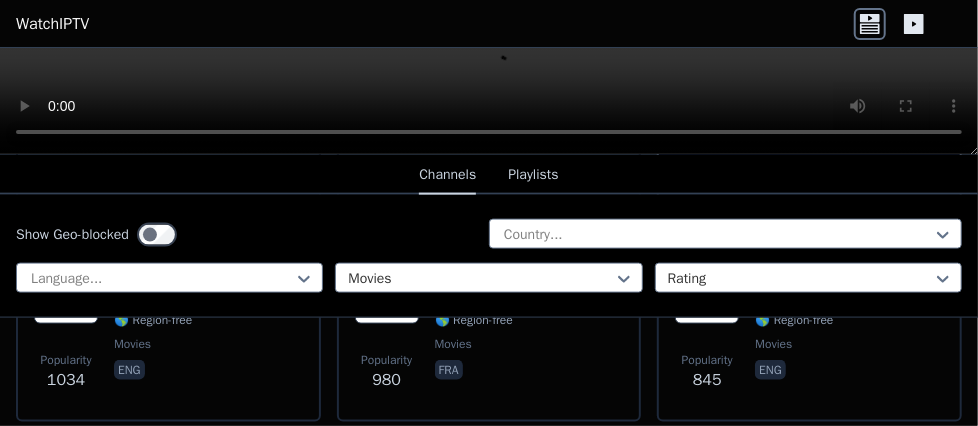 scroll, scrollTop: 1000, scrollLeft: 0, axis: vertical 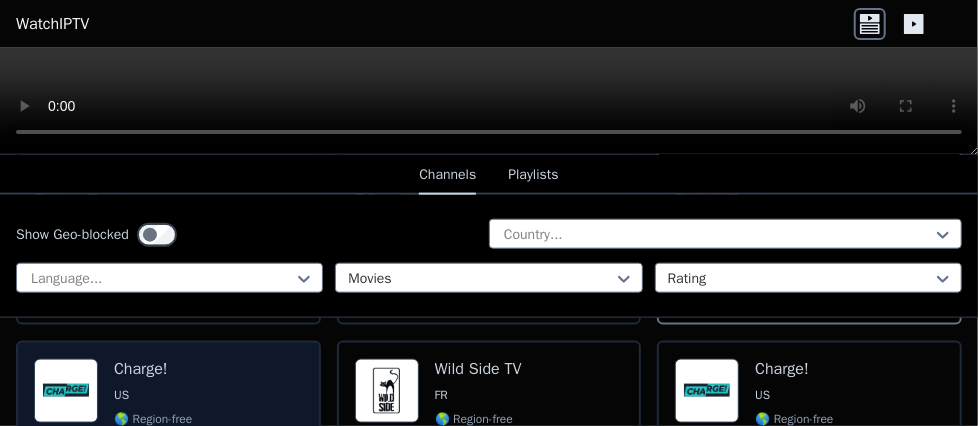 click on "Charge!" at bounding box center (153, 369) 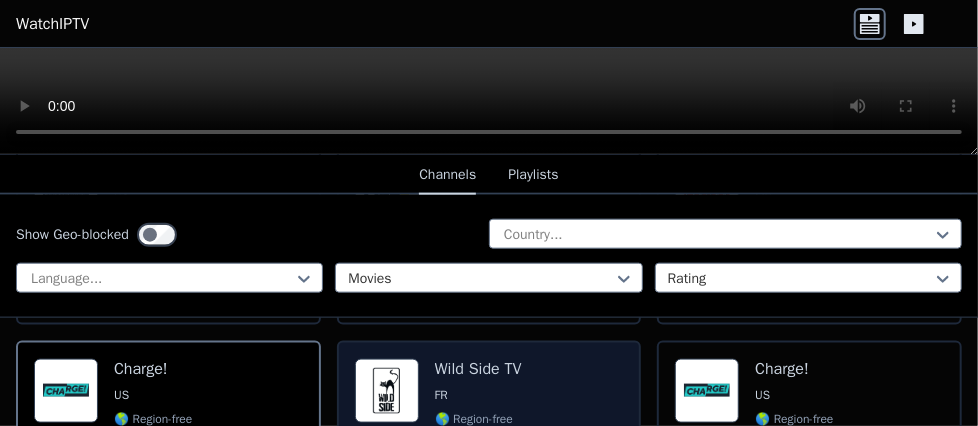 click on "Wild Side TV" at bounding box center (478, 369) 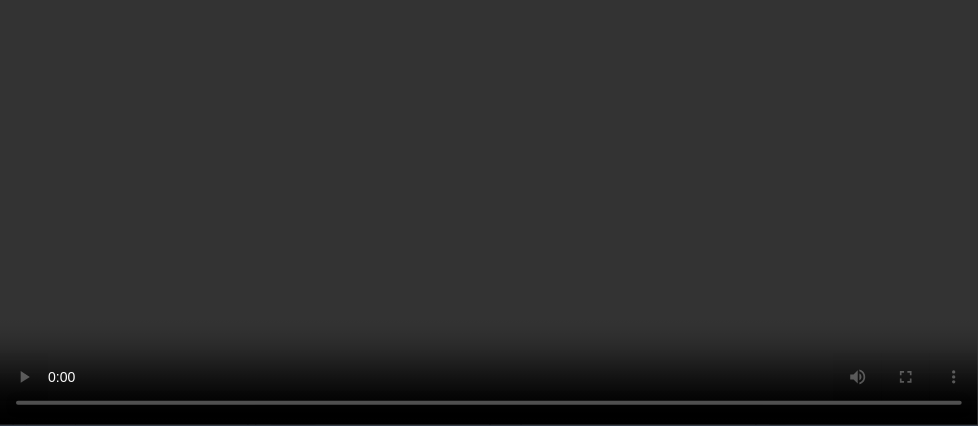 scroll, scrollTop: 1200, scrollLeft: 0, axis: vertical 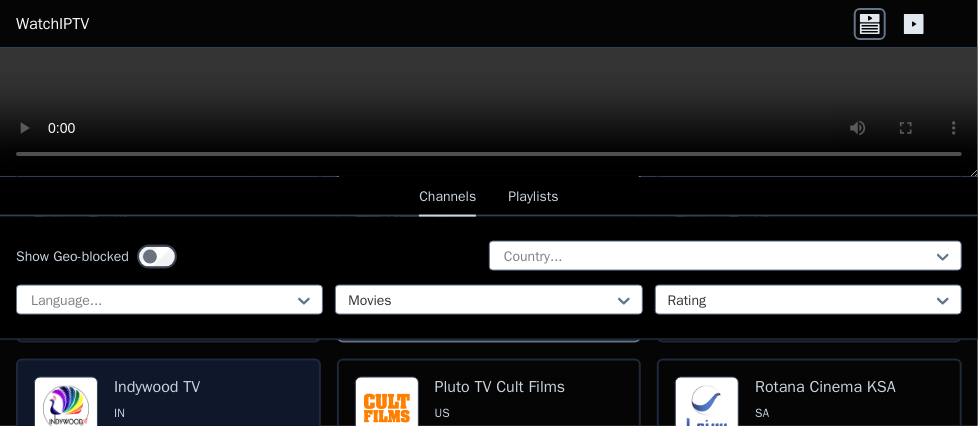 click on "Indywood TV" at bounding box center (157, 387) 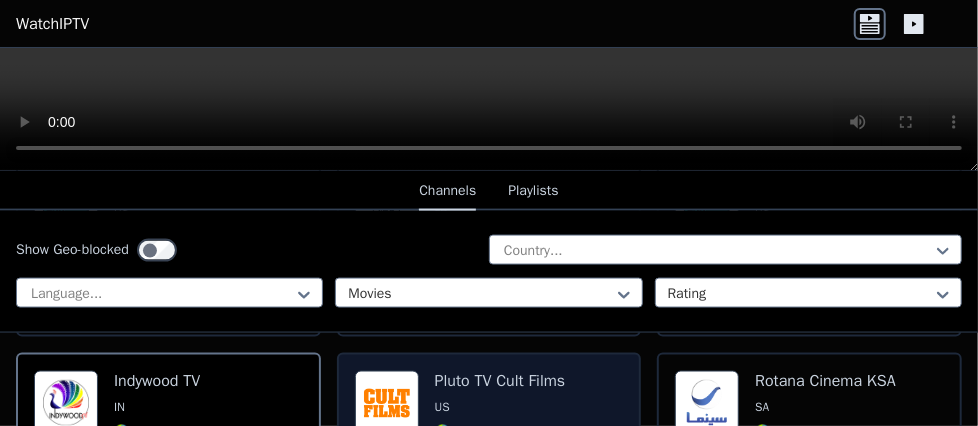 click on "Pluto TV Cult Films" at bounding box center (500, 381) 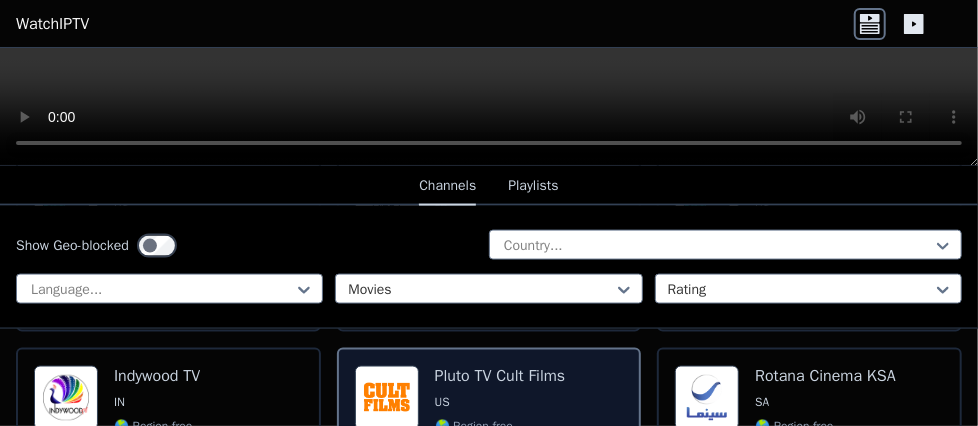 click on "Pluto TV Cult Films US 🌎 Region-free Pluto TV movies eng" at bounding box center (500, 440) 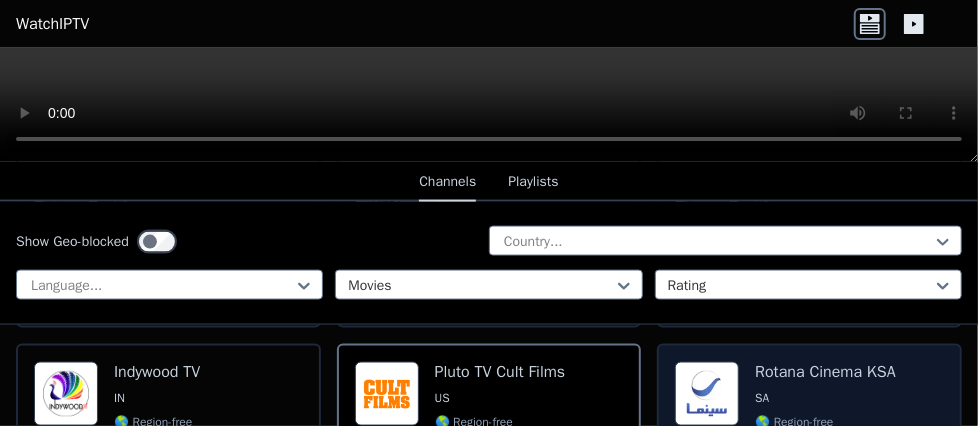 click at bounding box center (707, 394) 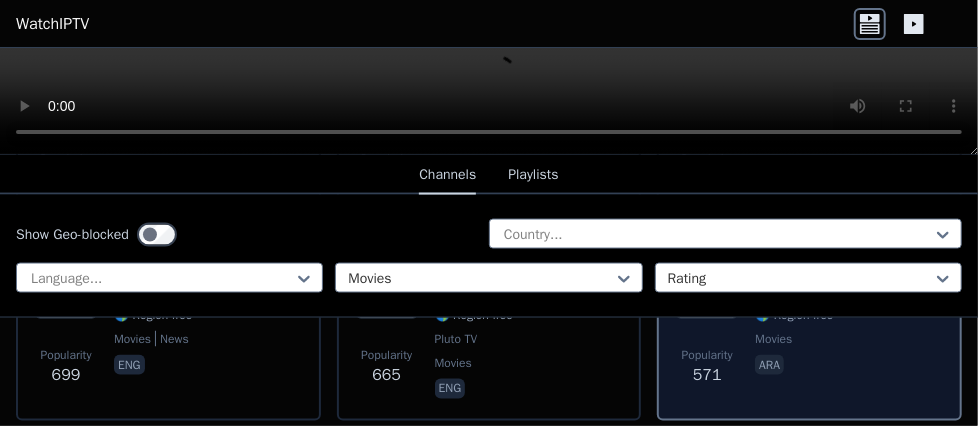 scroll, scrollTop: 1400, scrollLeft: 0, axis: vertical 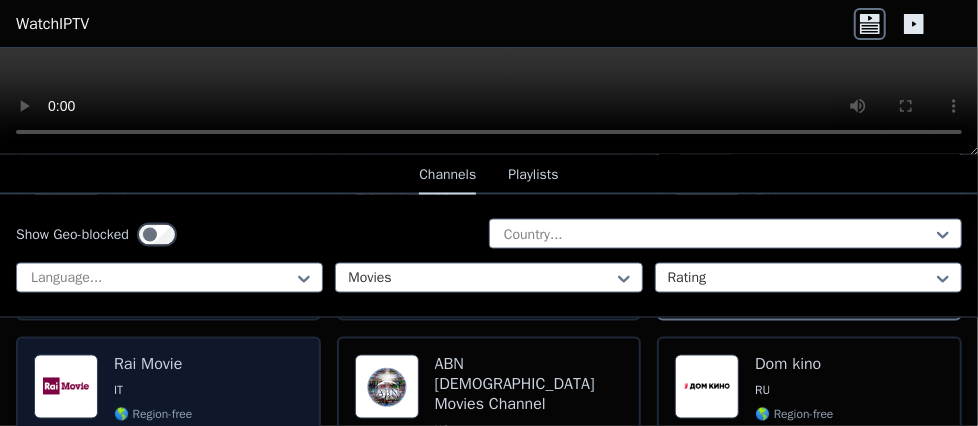 click at bounding box center (66, 387) 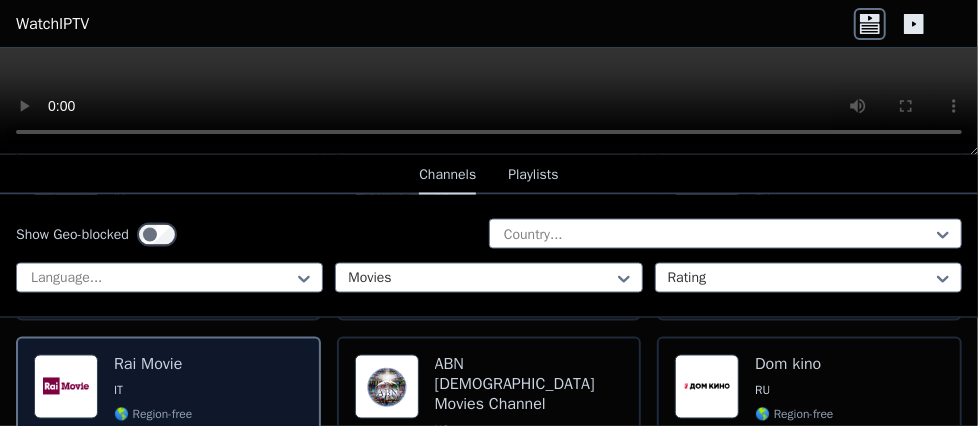 click on "IT" at bounding box center [118, 391] 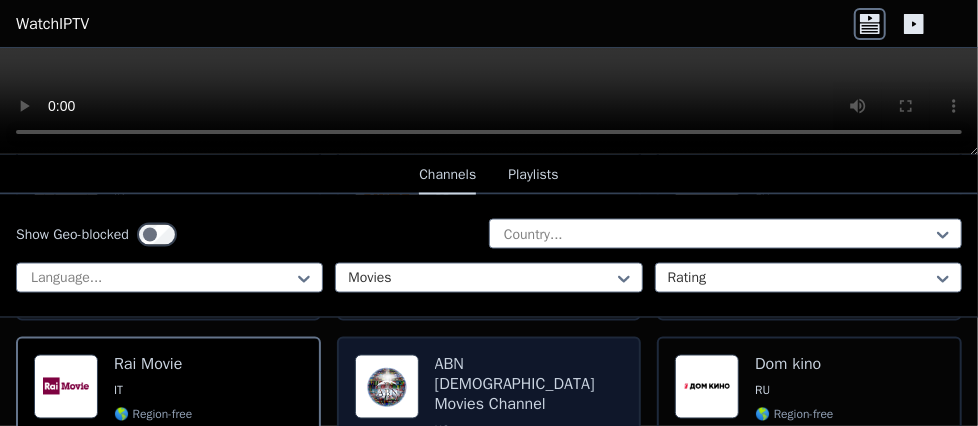 click on "ABN [DEMOGRAPHIC_DATA] Movies Channel" at bounding box center [529, 385] 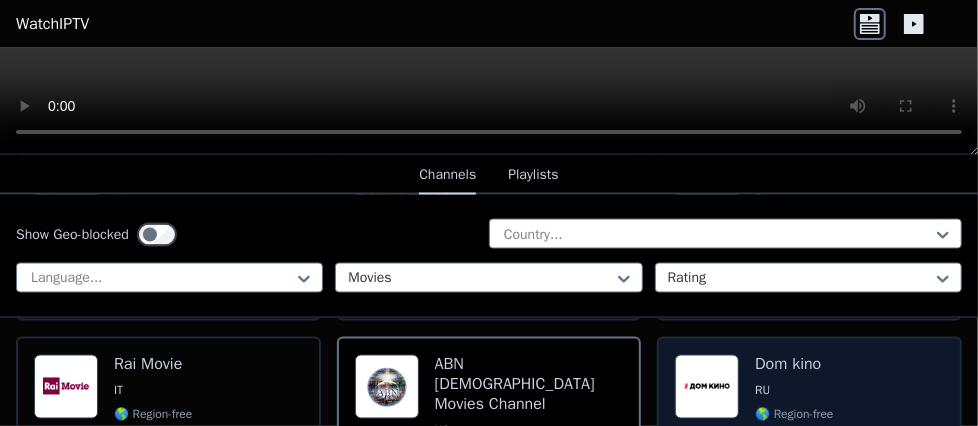 click at bounding box center (707, 387) 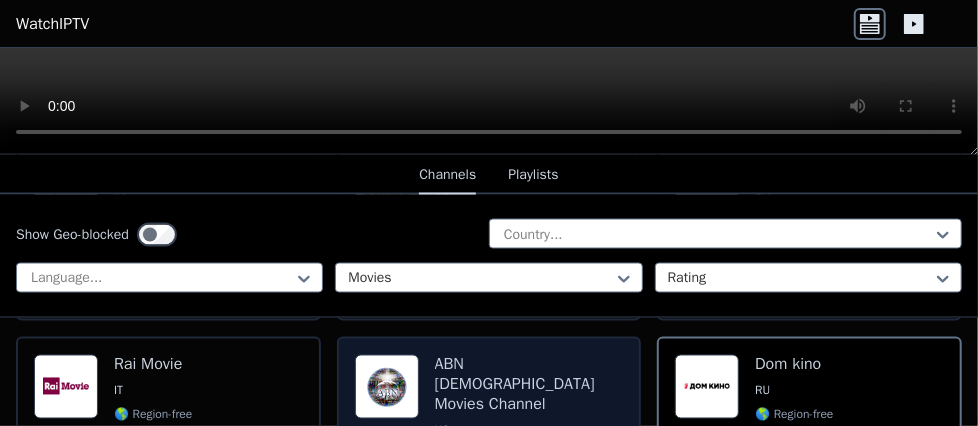 click on "ABN [DEMOGRAPHIC_DATA] Movies Channel" at bounding box center (529, 385) 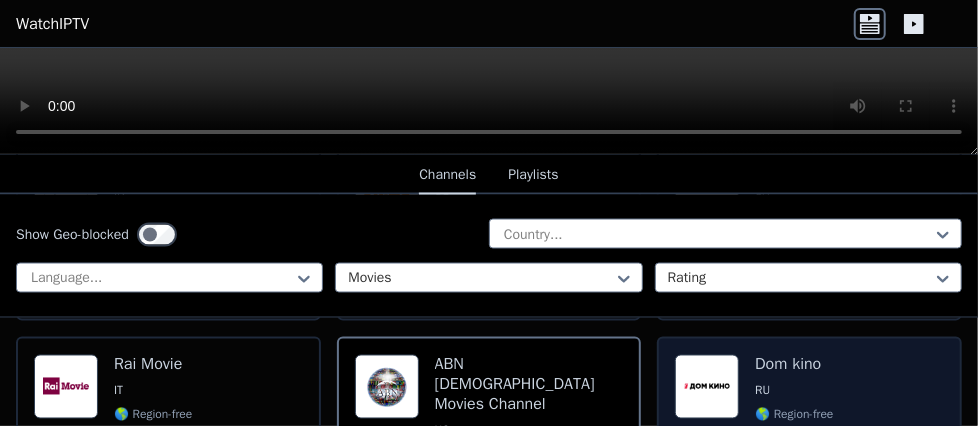 click on "Dom kino" at bounding box center (794, 365) 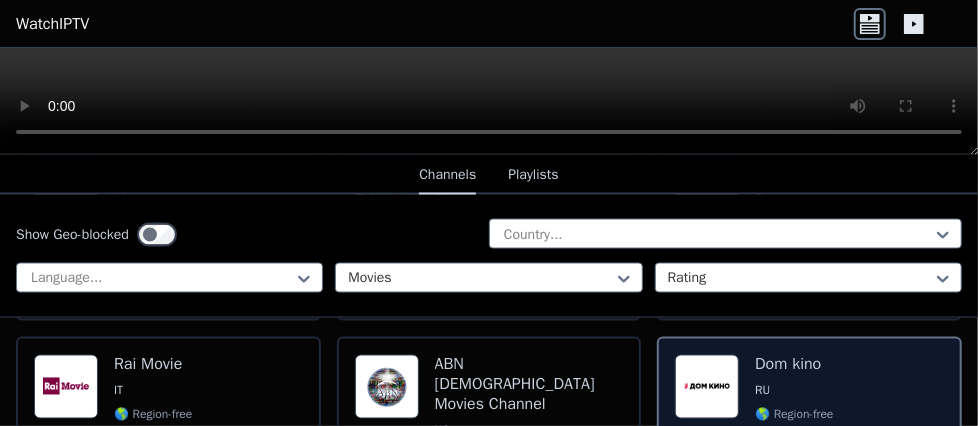 click on "Dom kino" at bounding box center (794, 365) 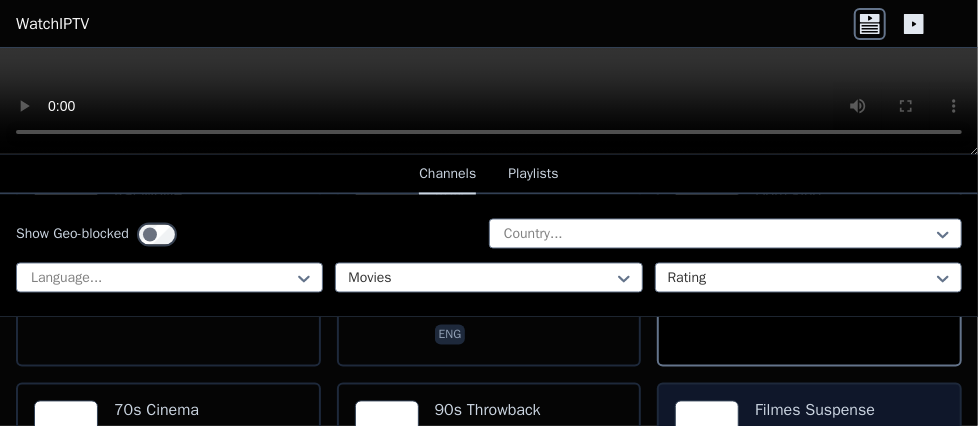 scroll, scrollTop: 1600, scrollLeft: 0, axis: vertical 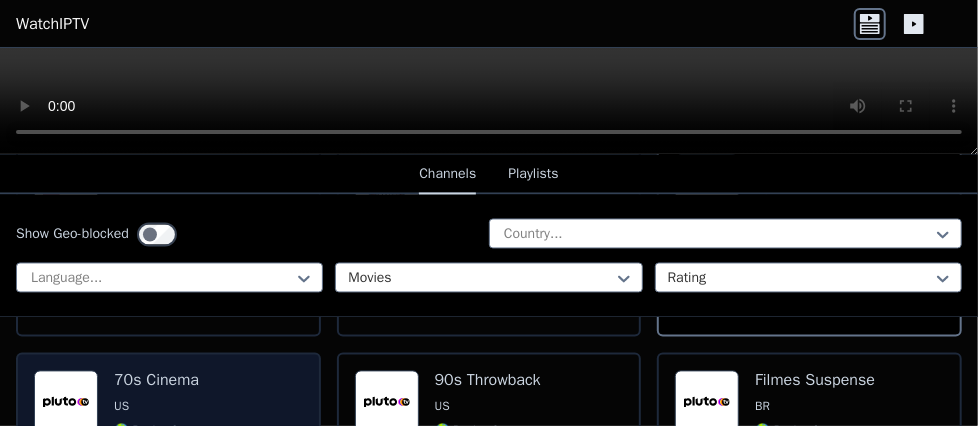click on "70s Cinema" at bounding box center [156, 381] 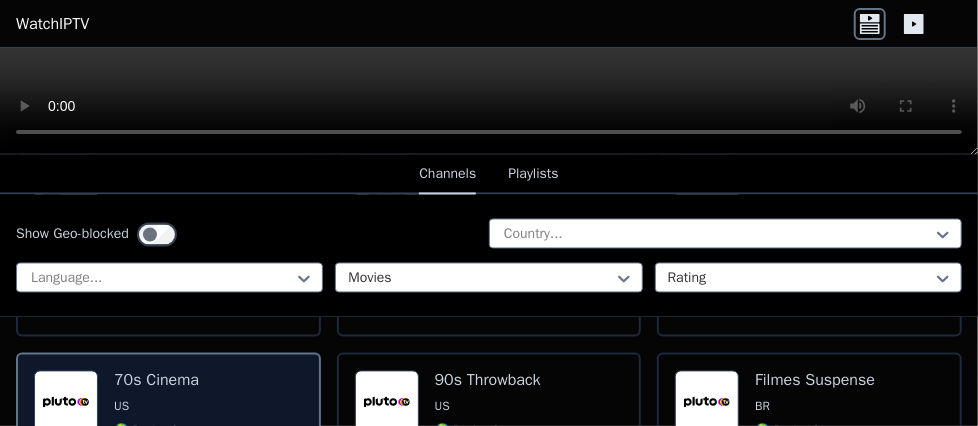 click on "70s Cinema" at bounding box center (156, 381) 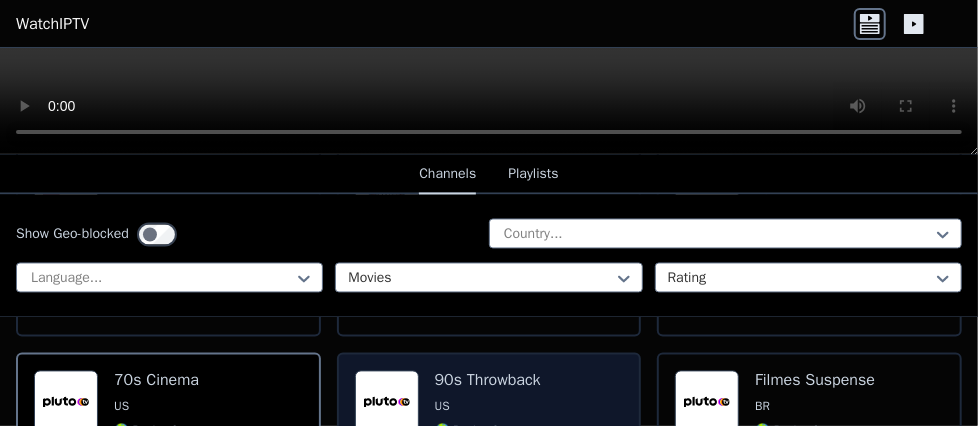 click on "90s Throwback" at bounding box center [488, 381] 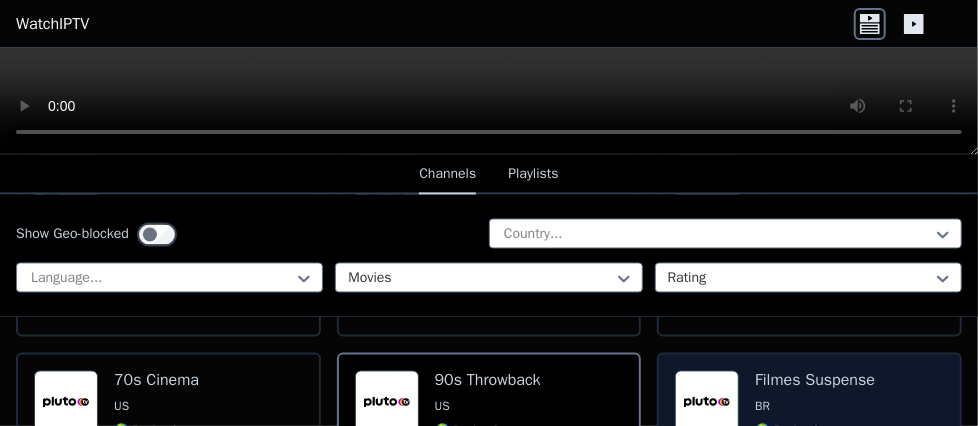 click on "Filmes Suspense" at bounding box center (815, 381) 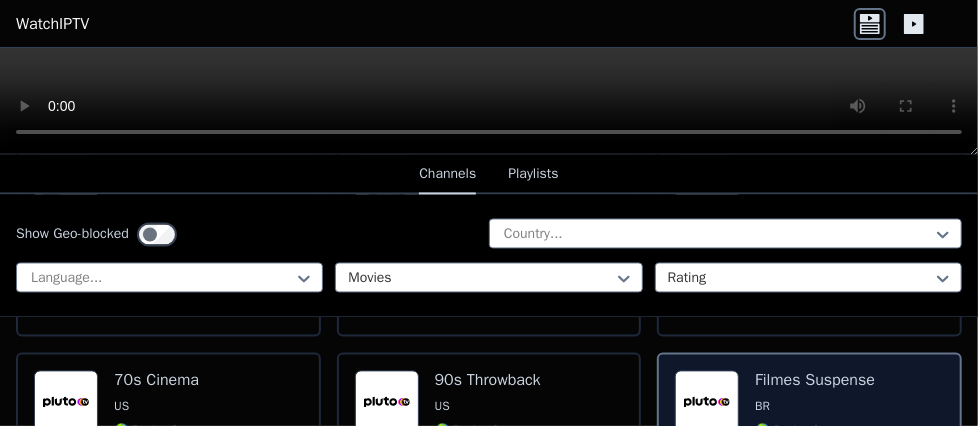 click on "Filmes Suspense" at bounding box center [815, 381] 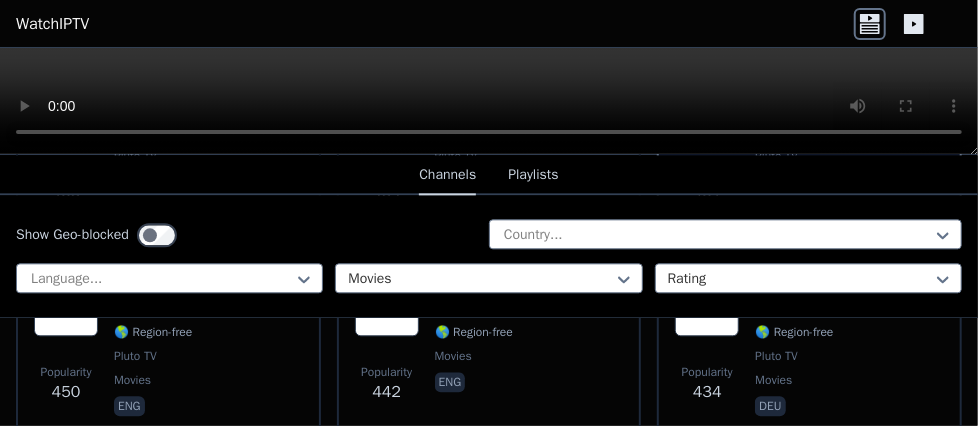 scroll, scrollTop: 1800, scrollLeft: 0, axis: vertical 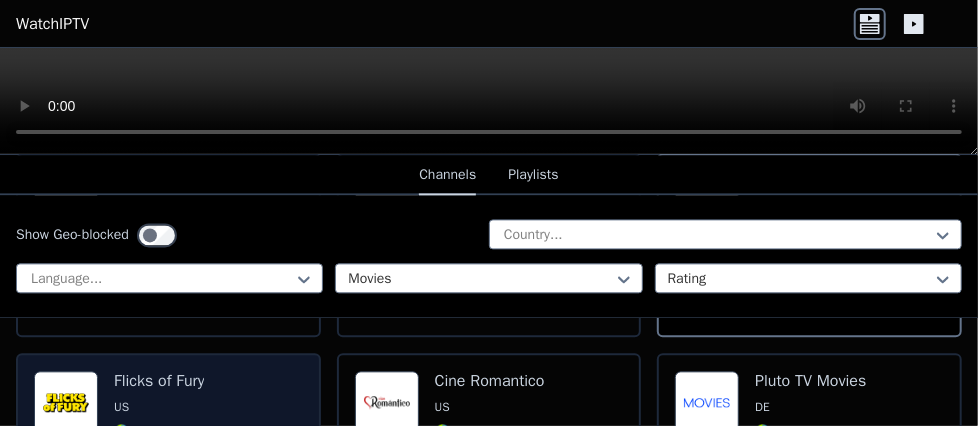 click on "Flicks of Fury" at bounding box center [159, 381] 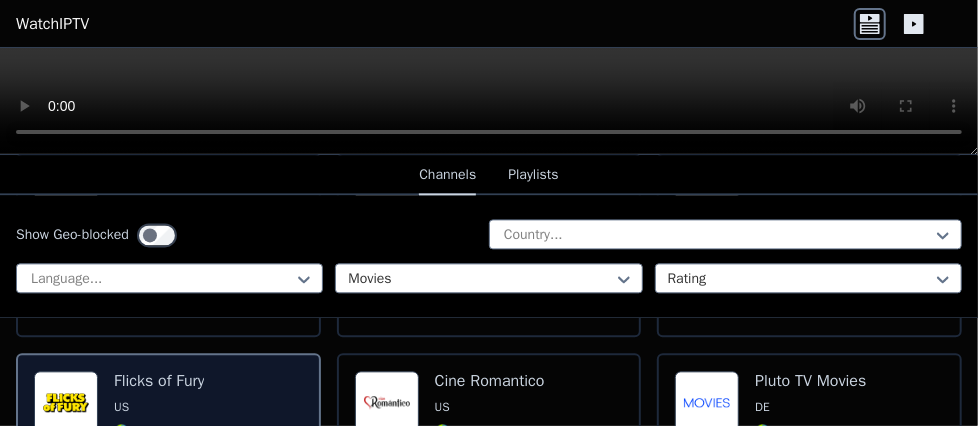 click on "Flicks of Fury" at bounding box center (159, 381) 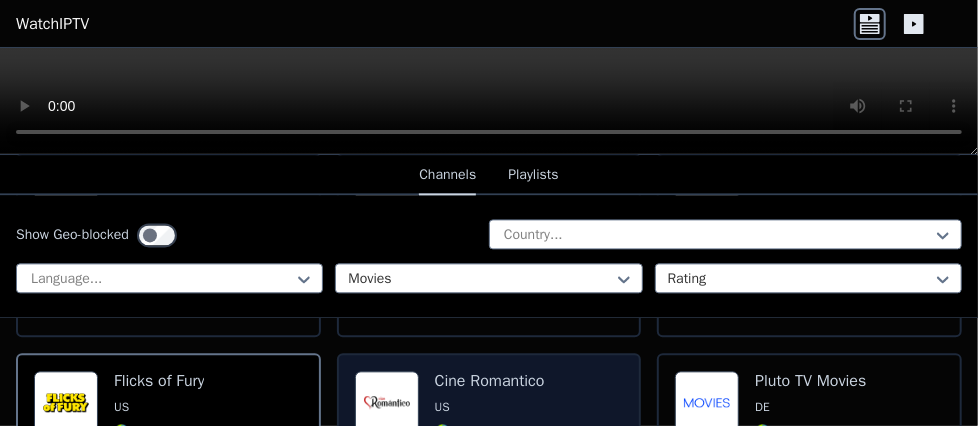 click on "Cine Romantico" at bounding box center [490, 381] 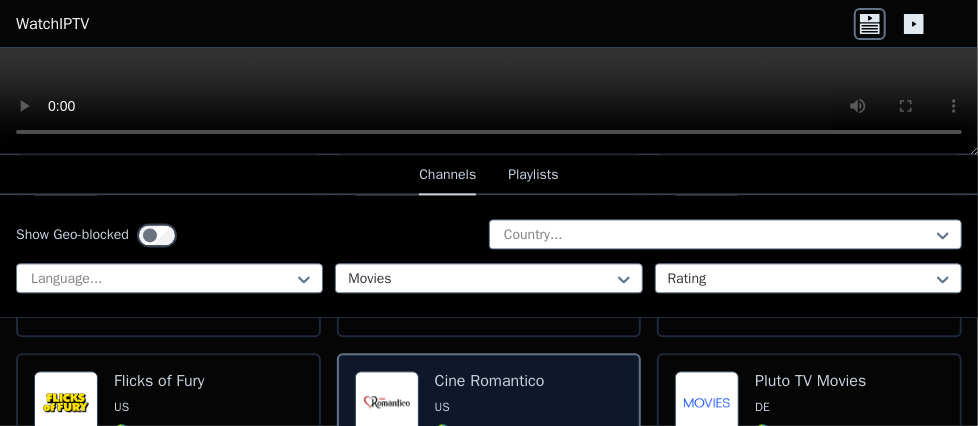 click on "Cine Romantico" at bounding box center (490, 381) 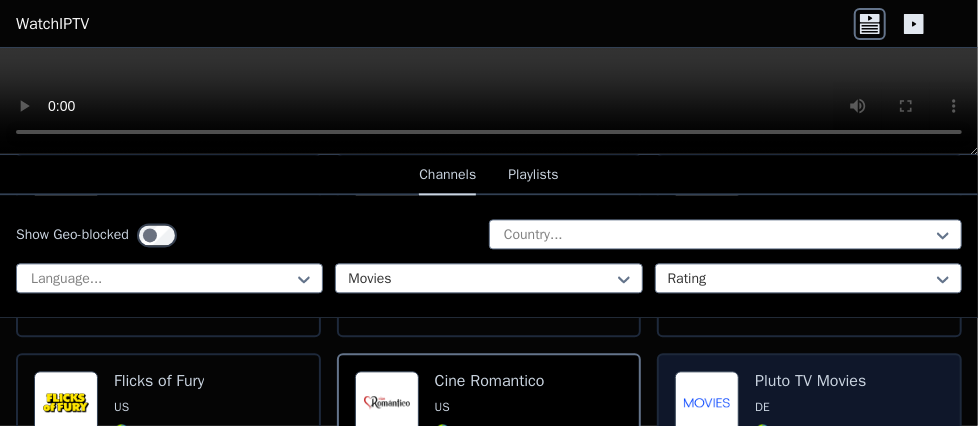 click on "Pluto TV Movies" at bounding box center [810, 381] 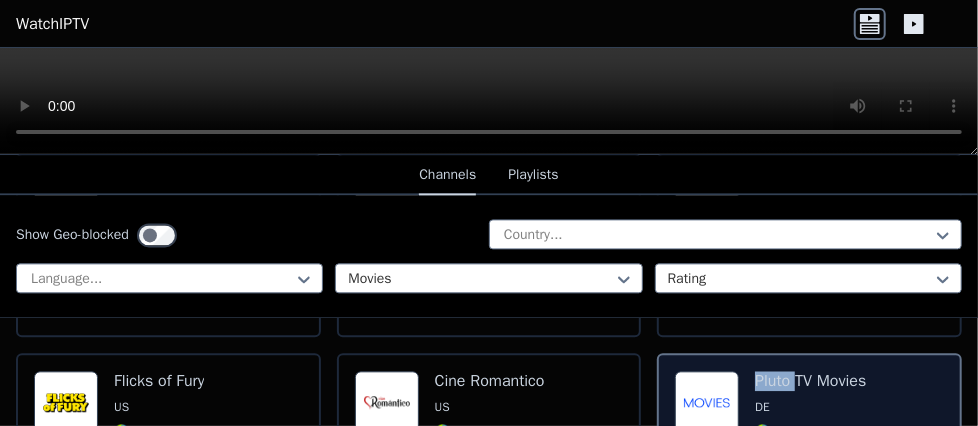 click on "Pluto TV Movies" at bounding box center (810, 381) 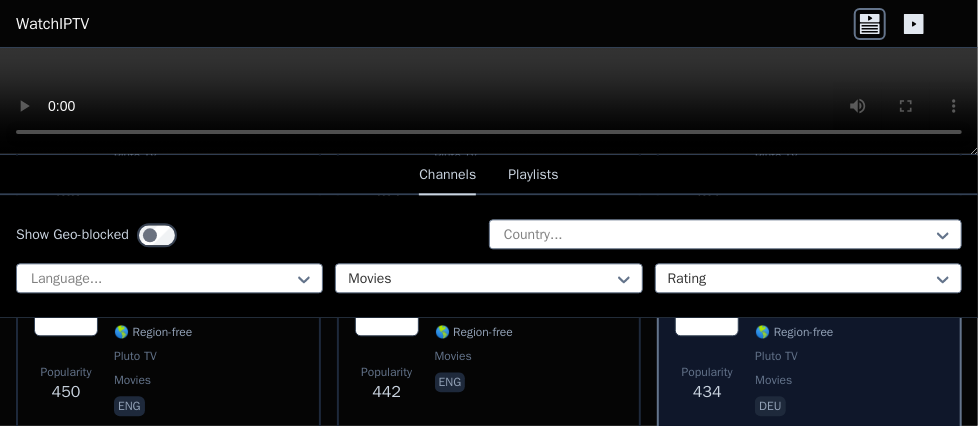 scroll, scrollTop: 2000, scrollLeft: 0, axis: vertical 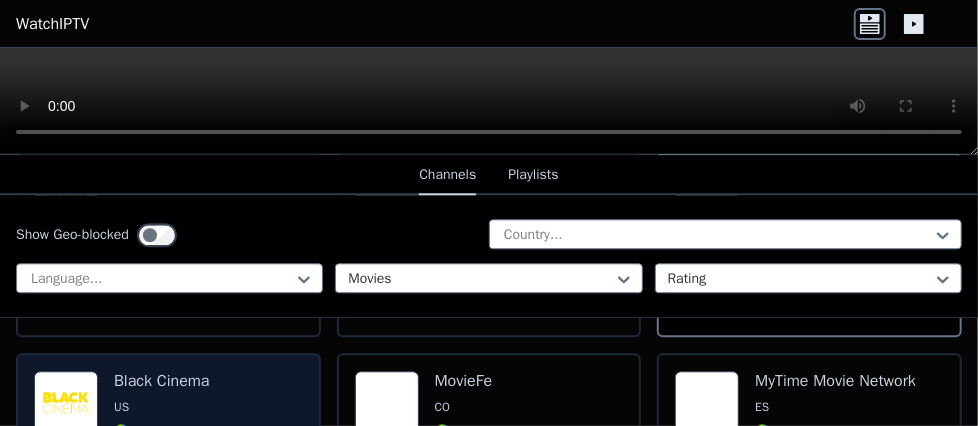 click on "Black Cinema" at bounding box center (162, 381) 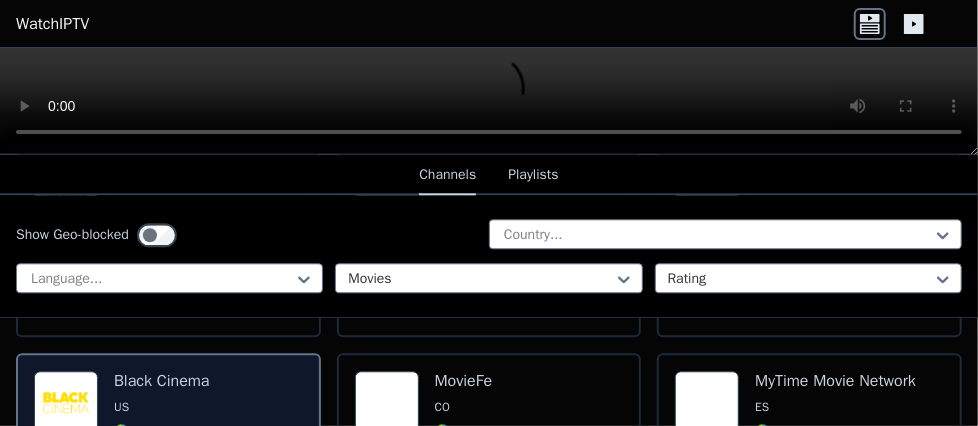 click on "Black Cinema" at bounding box center (162, 381) 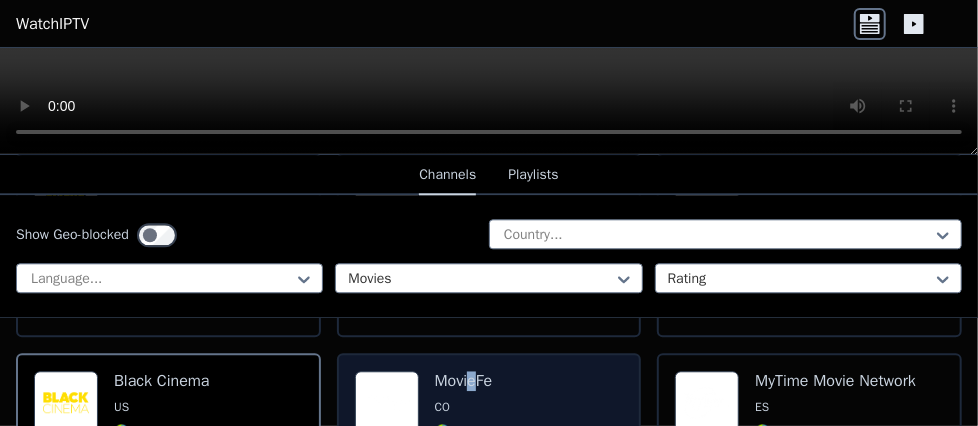 click on "MovieFe" at bounding box center (474, 381) 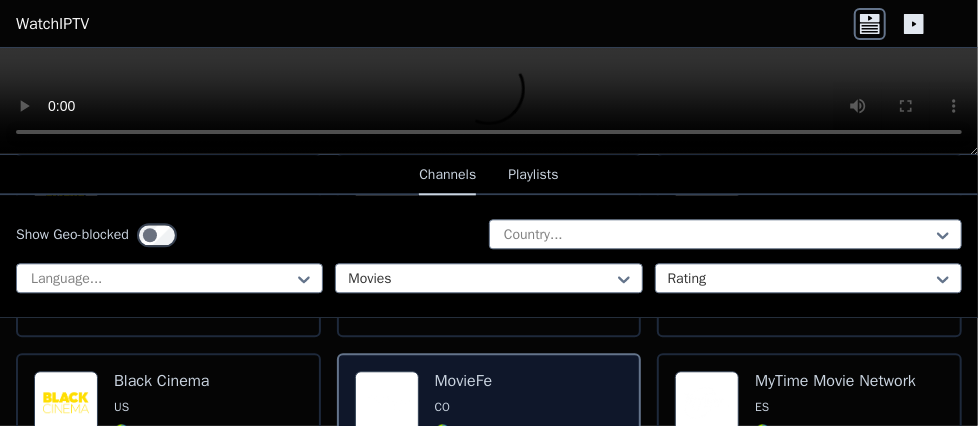click on "Popularity 392 MovieFe CO 🌎 Region-free movies spa" at bounding box center (489, 445) 